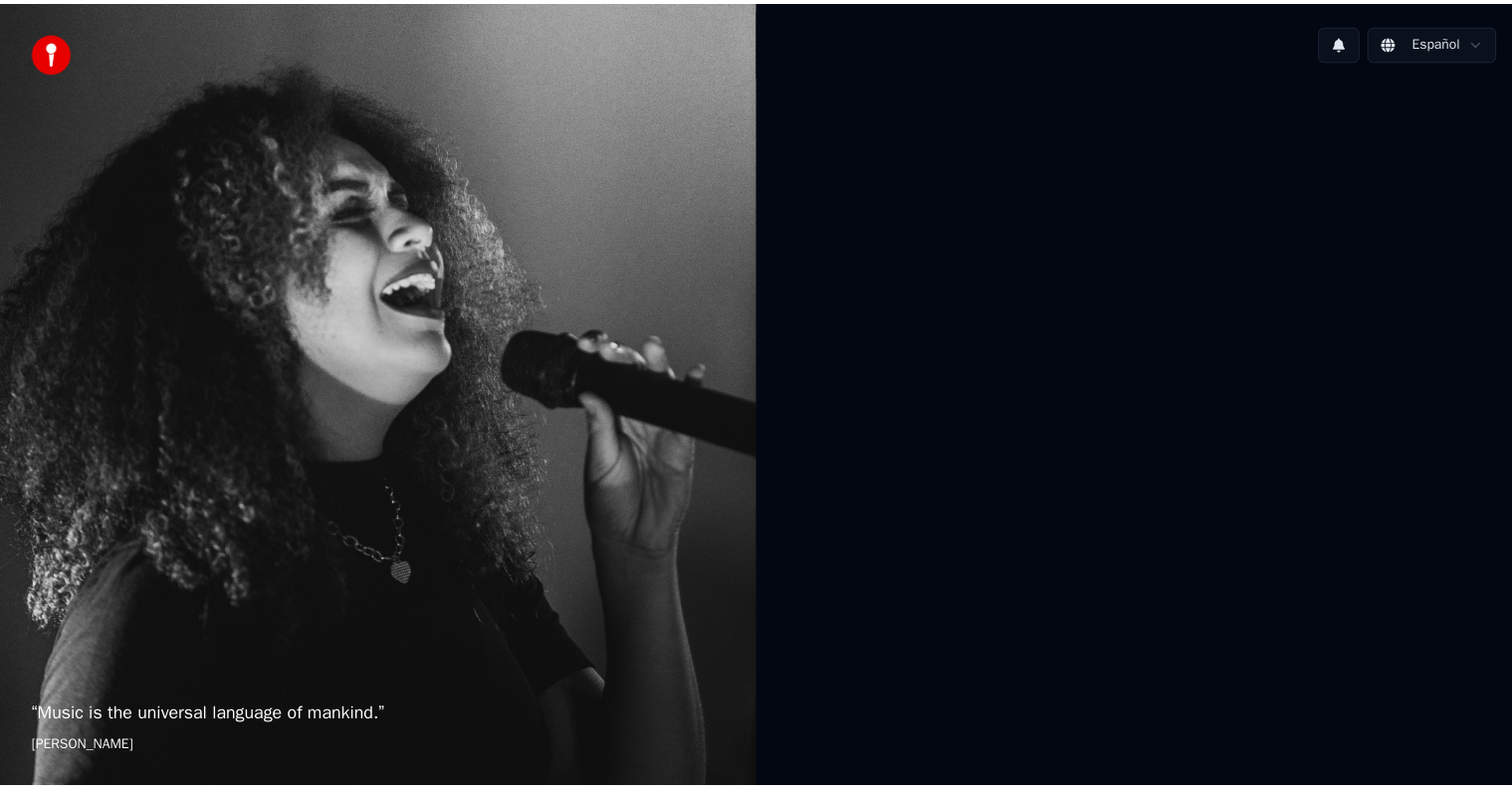 scroll, scrollTop: 0, scrollLeft: 0, axis: both 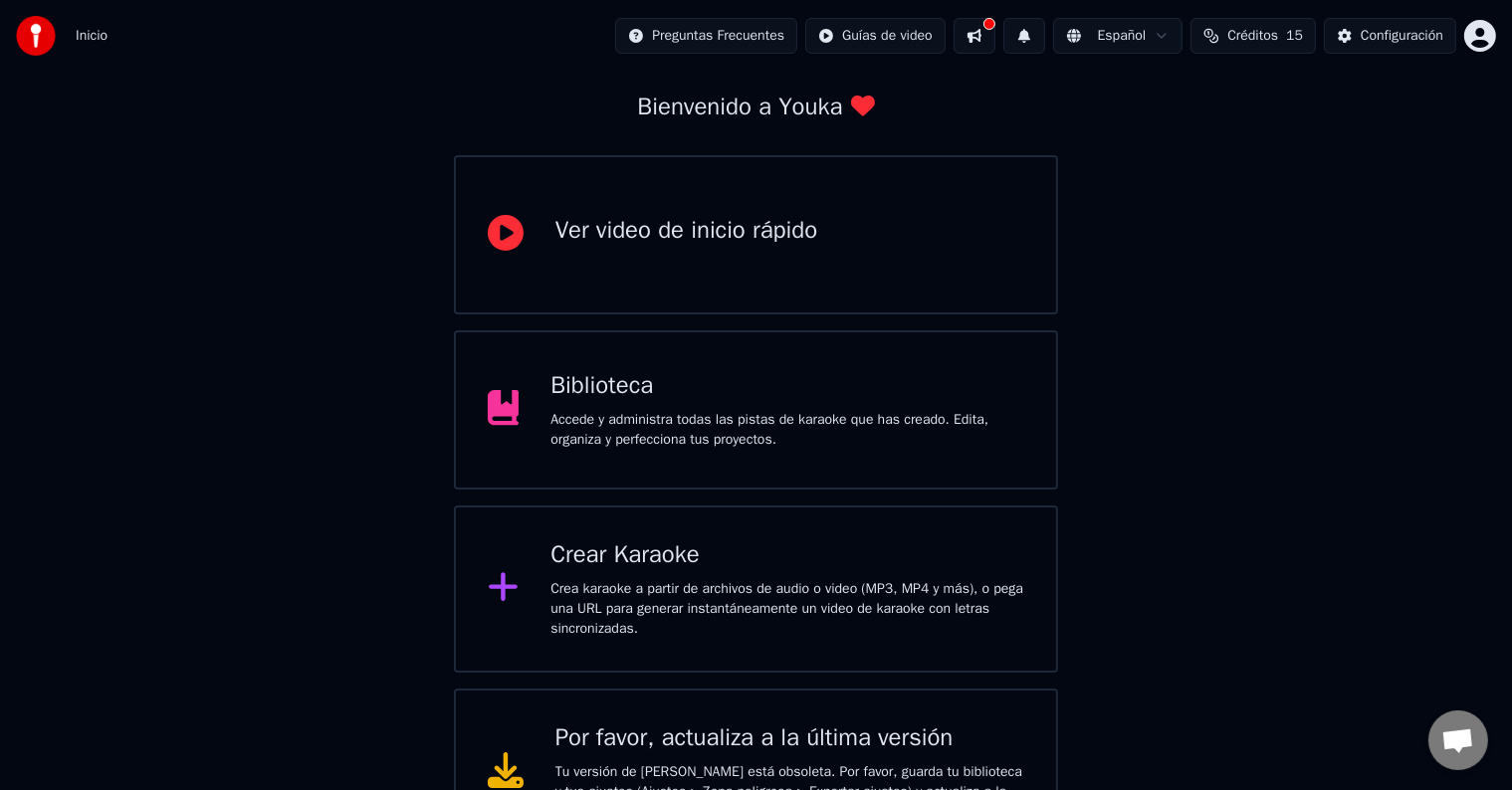 click on "Crea karaoke a partir de archivos de audio o video (MP3, MP4 y más), o pega una URL para generar instantáneamente un video de karaoke con letras sincronizadas." at bounding box center (787, 609) 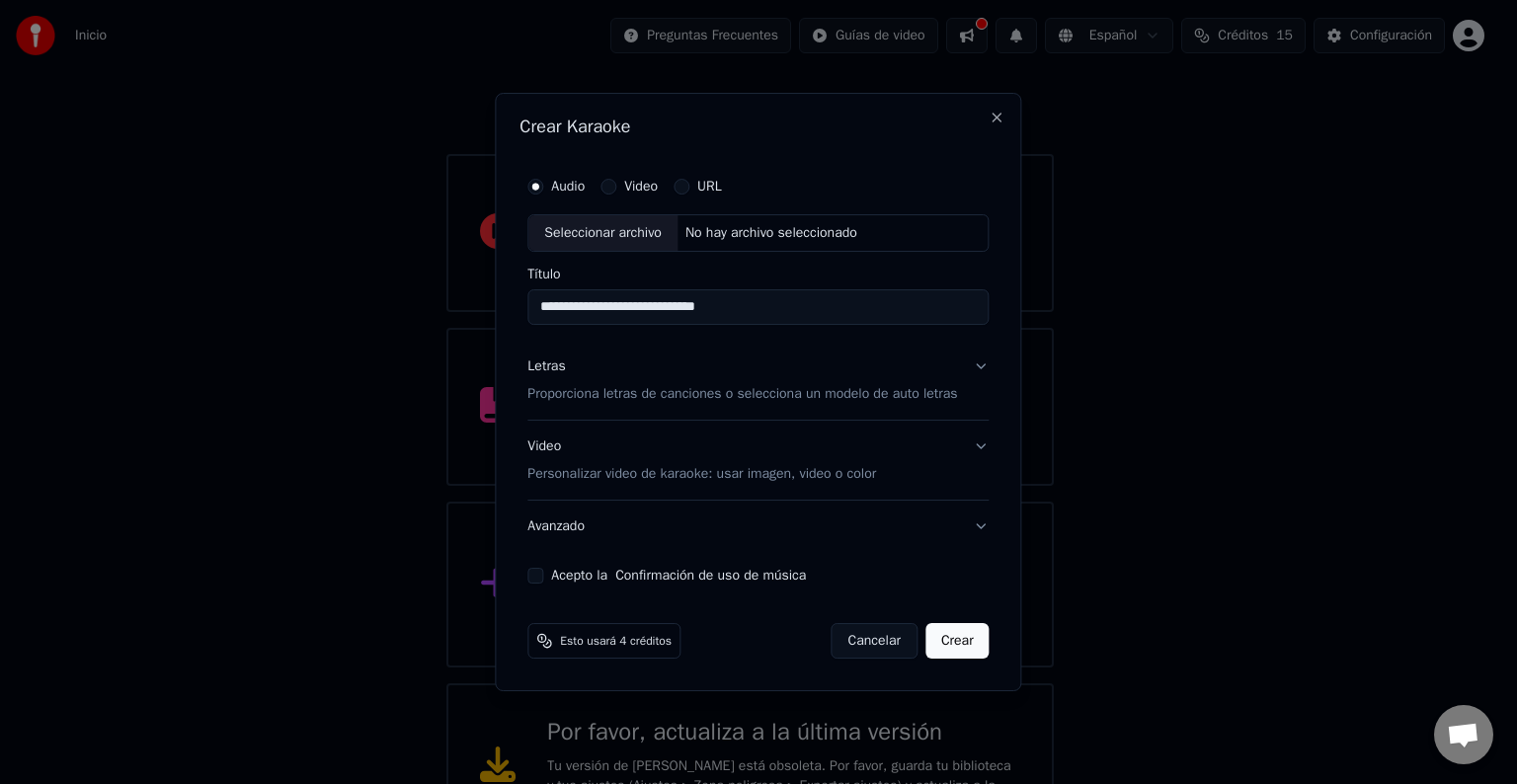 drag, startPoint x: 627, startPoint y: 310, endPoint x: 483, endPoint y: 316, distance: 144.12495 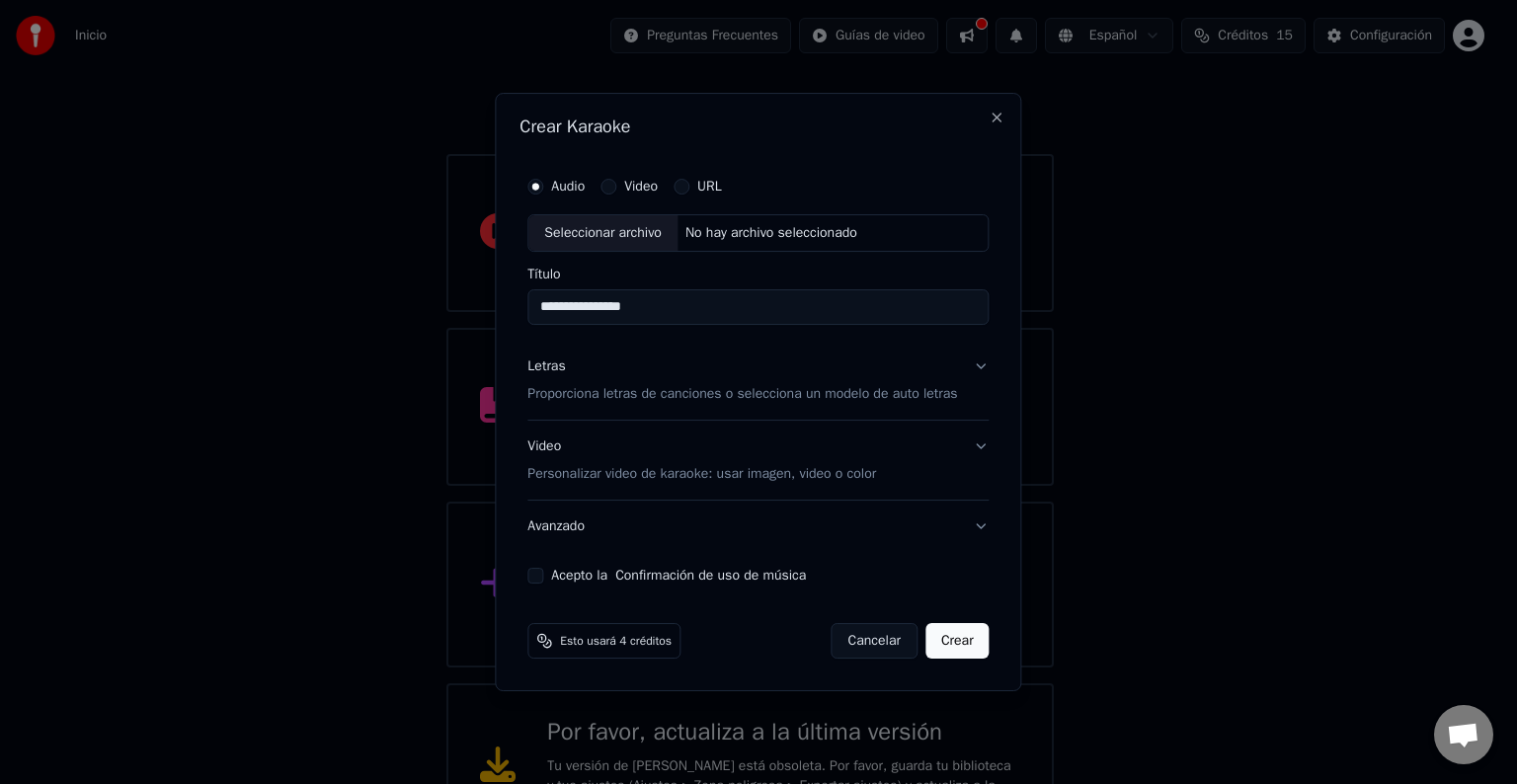 click on "Audio" at bounding box center [568, 187] 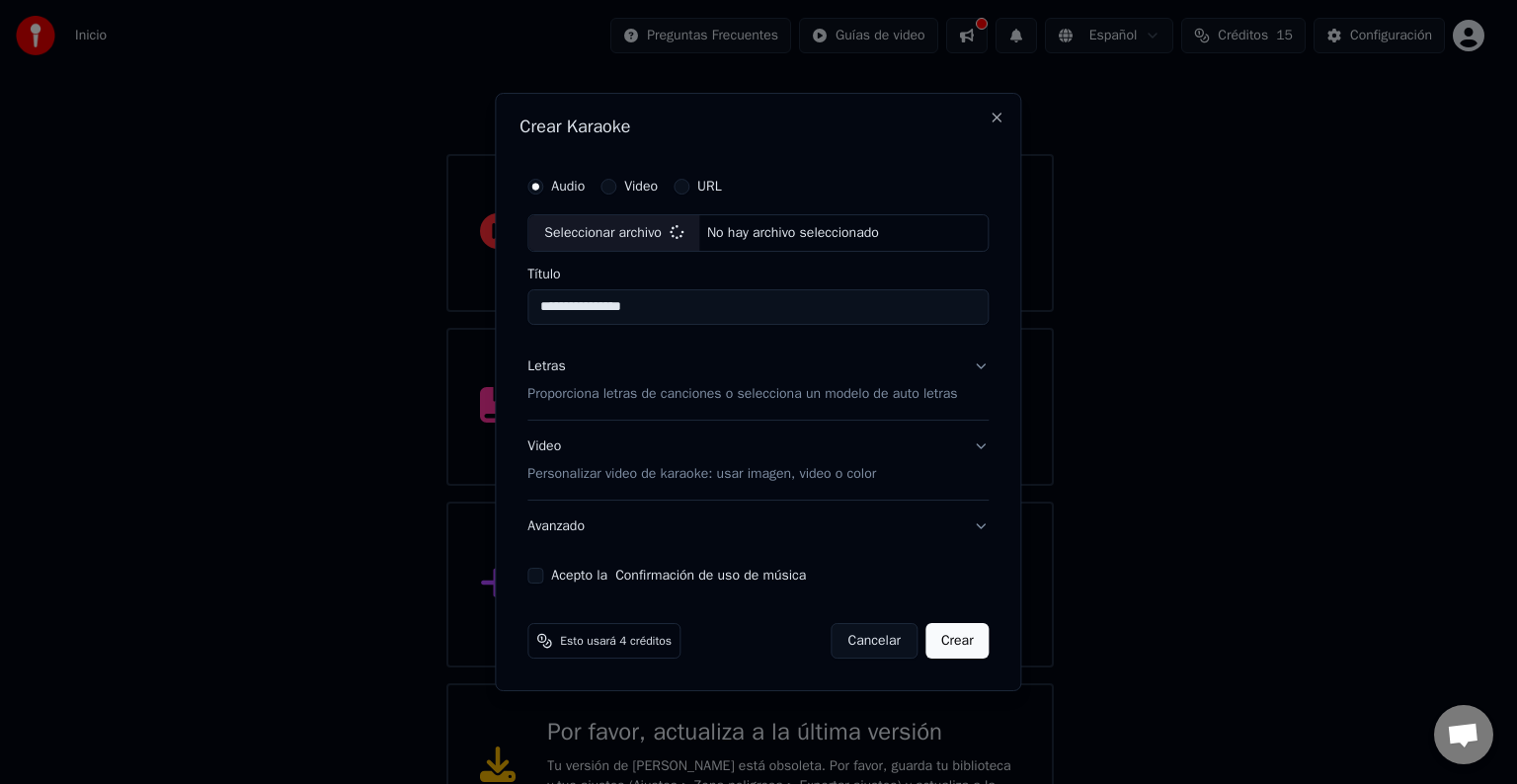 type on "**********" 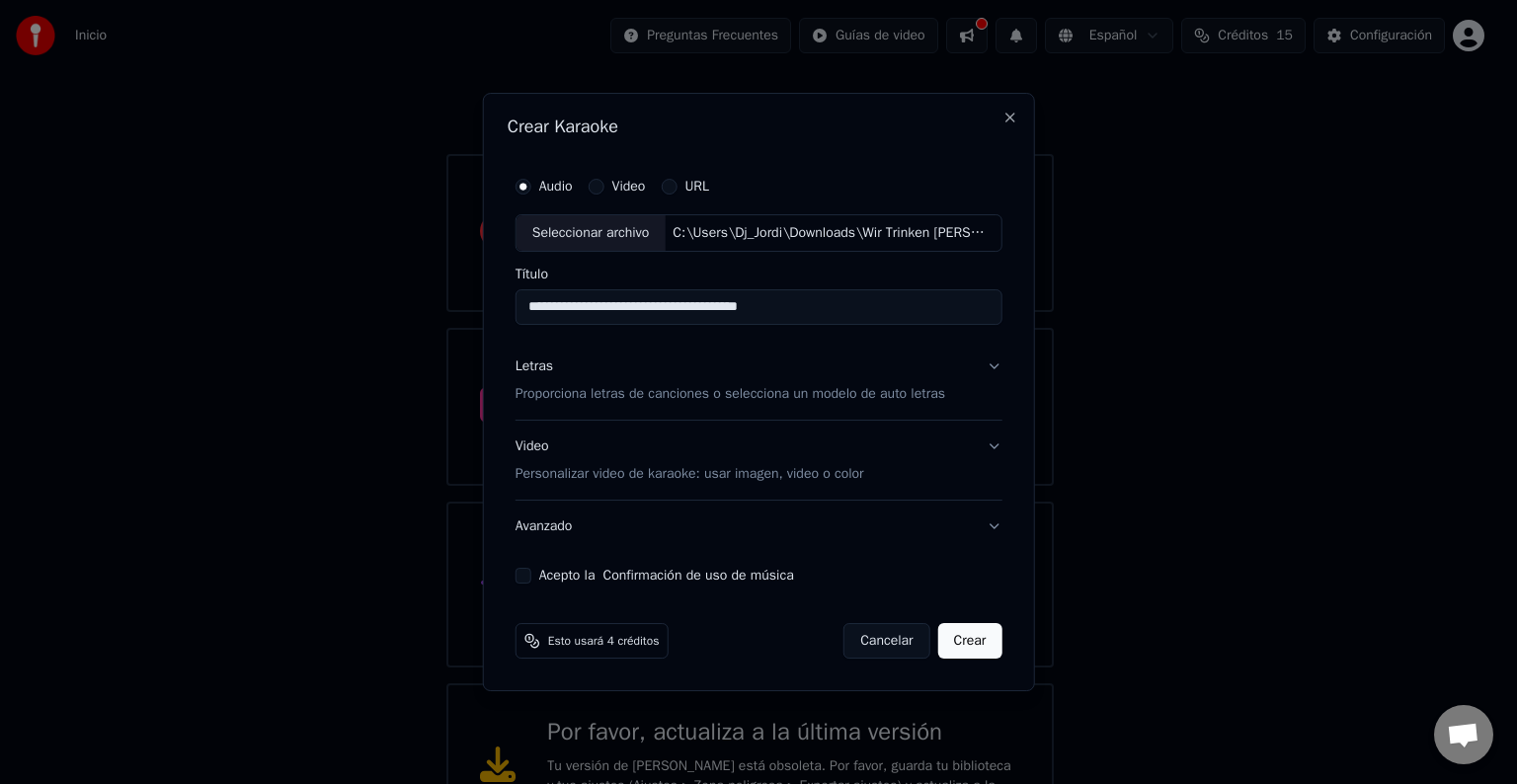 click on "Letras Proporciona letras de canciones o selecciona un modelo de auto letras" at bounding box center [758, 380] 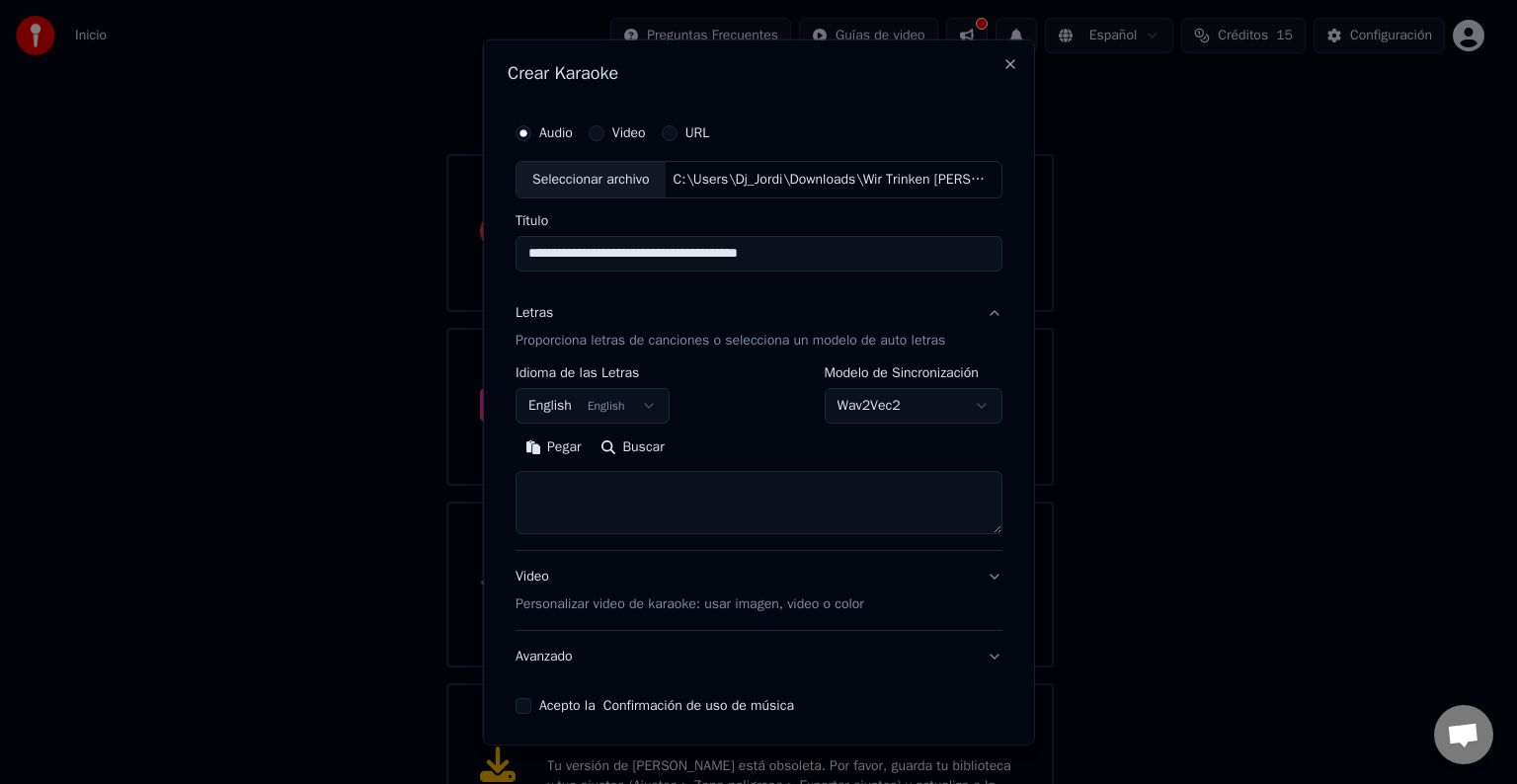 click on "English English" at bounding box center [593, 406] 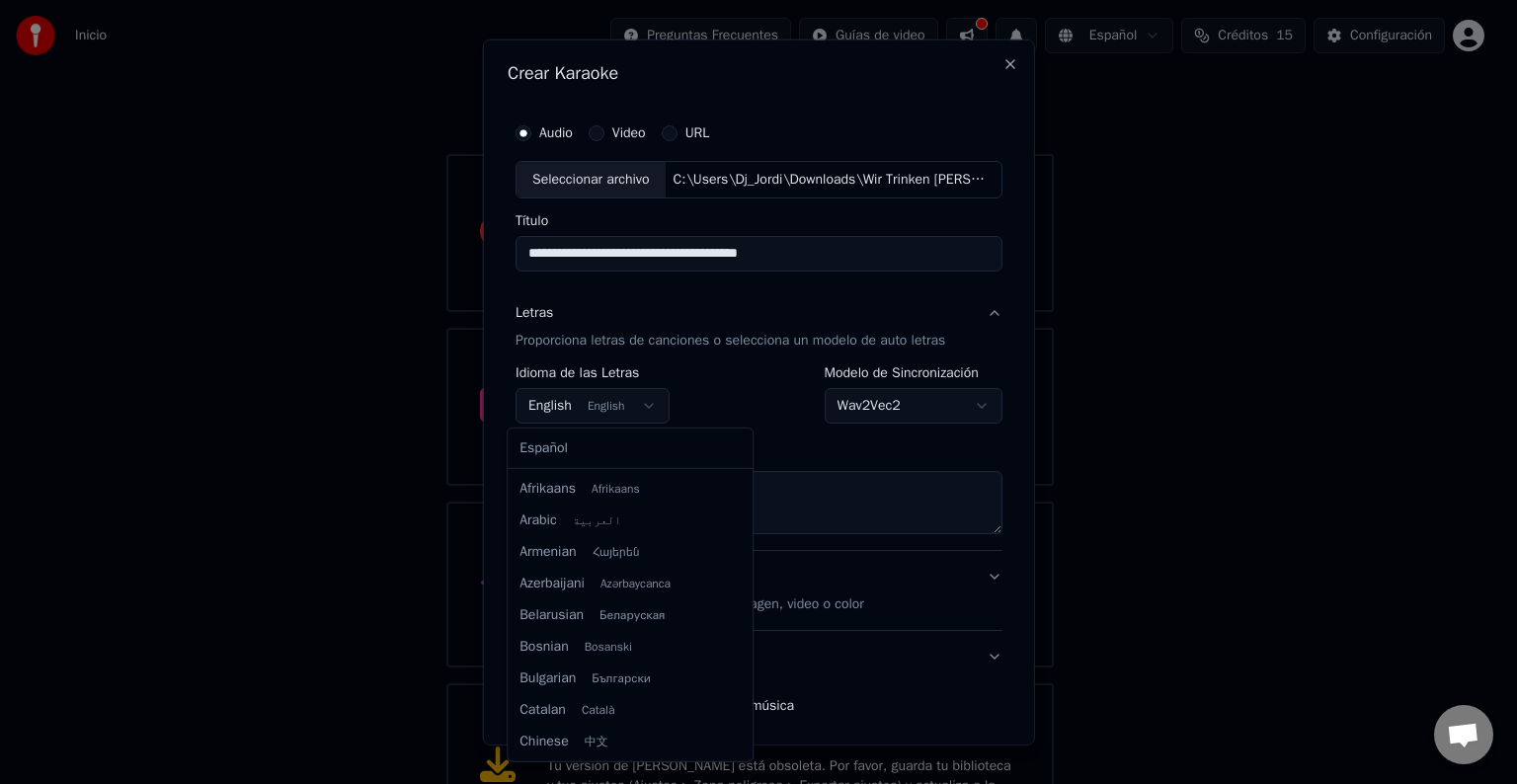 scroll, scrollTop: 158, scrollLeft: 0, axis: vertical 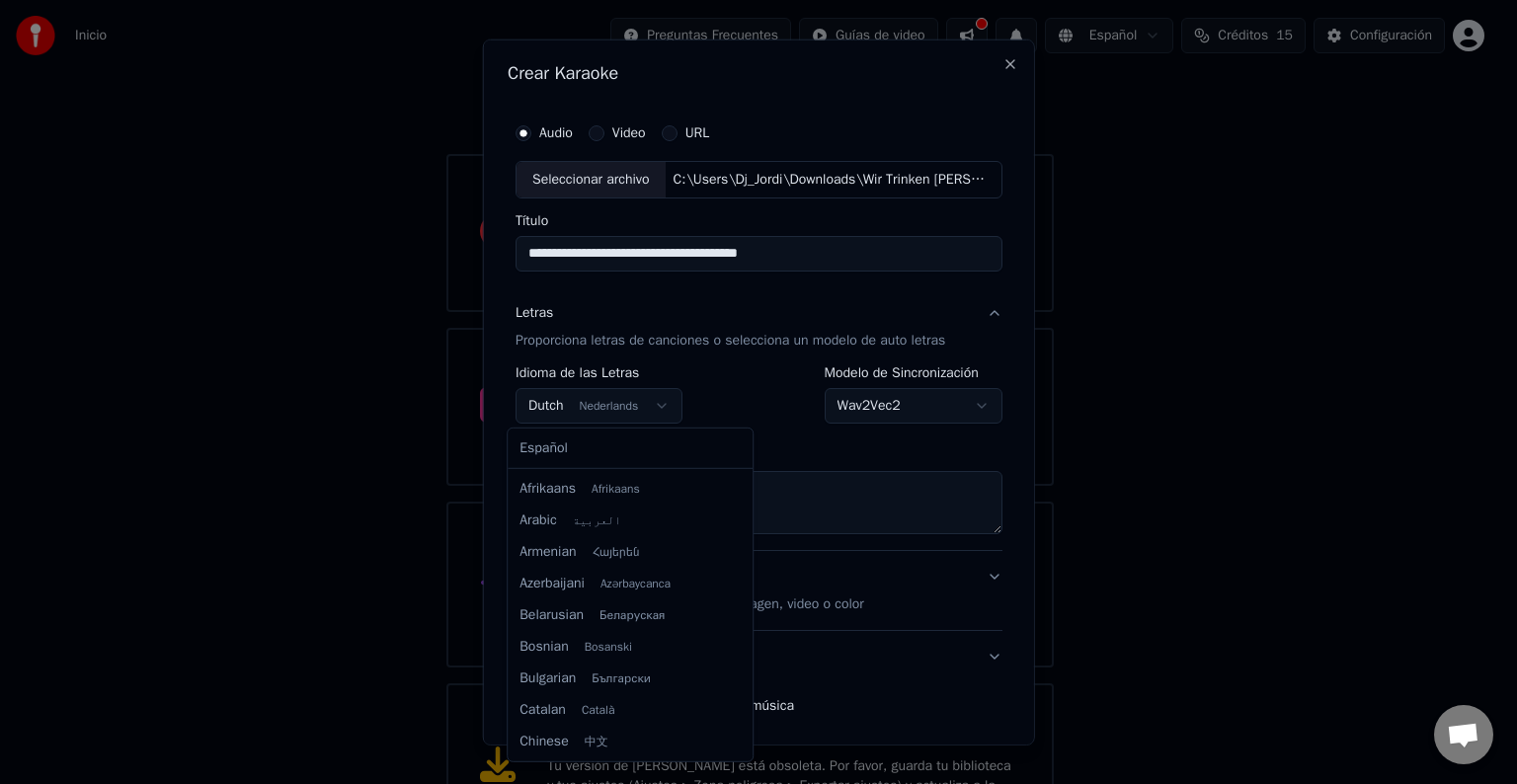 click on "**********" at bounding box center [750, 375] 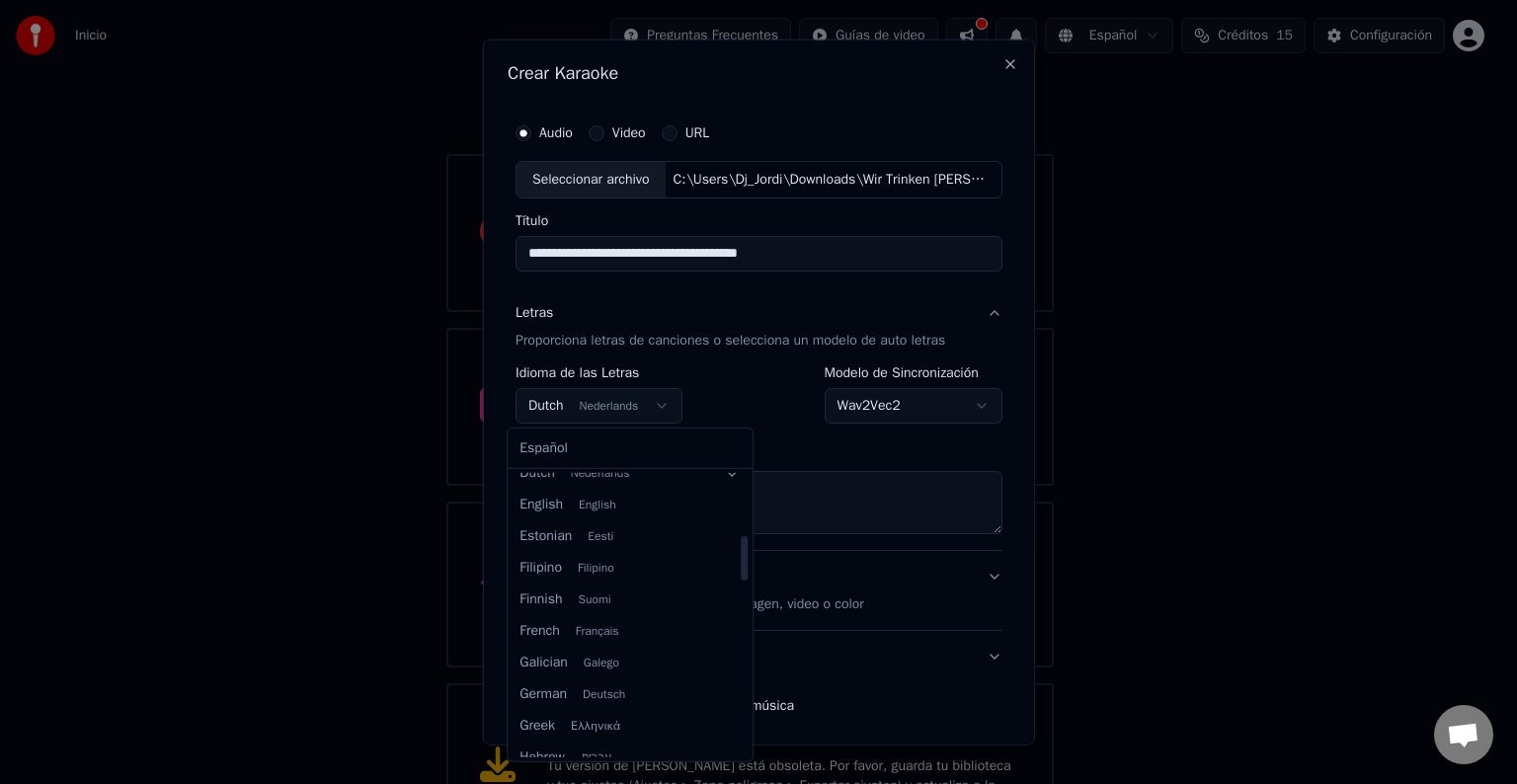 scroll, scrollTop: 494, scrollLeft: 0, axis: vertical 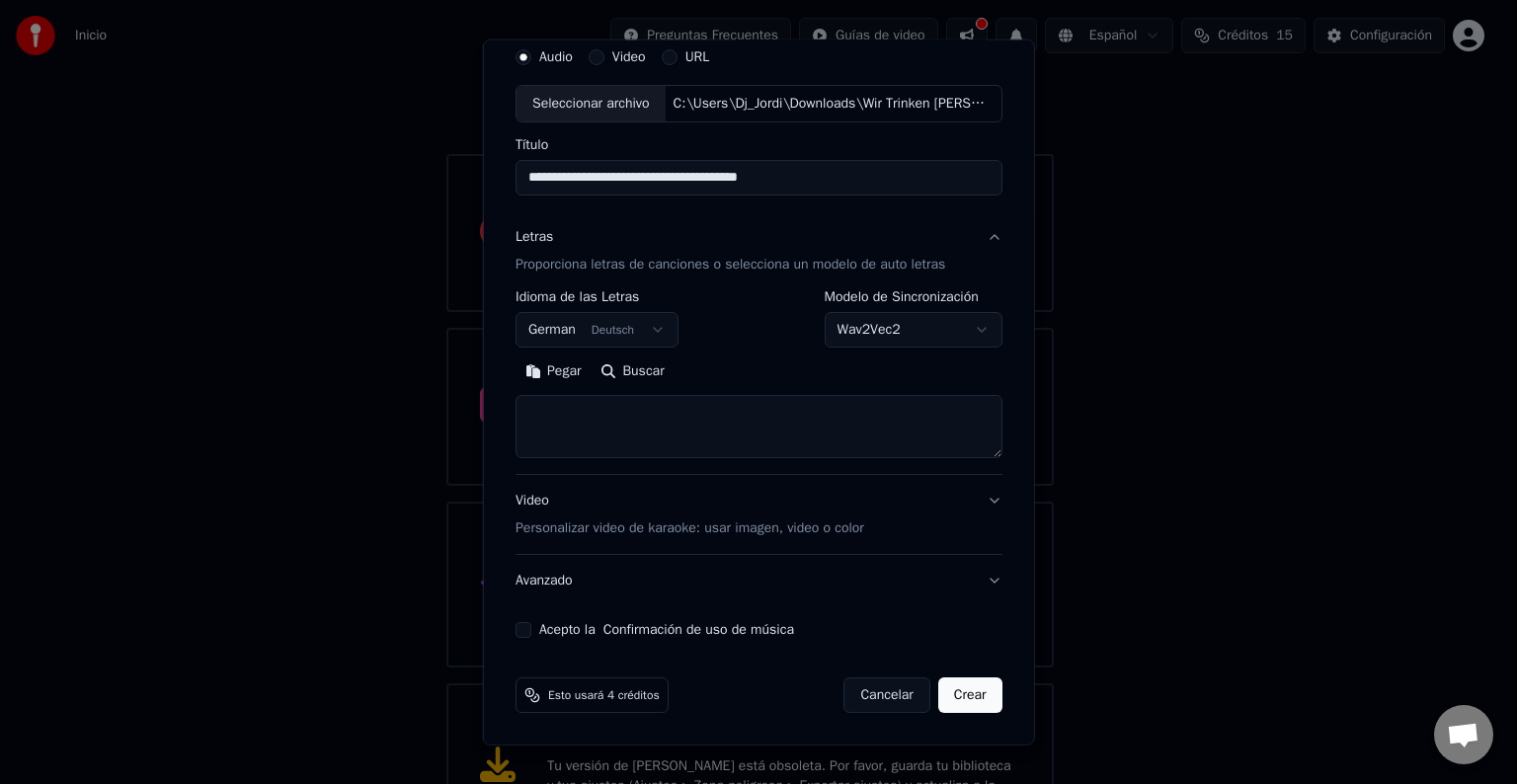 click on "Crear" at bounding box center (970, 695) 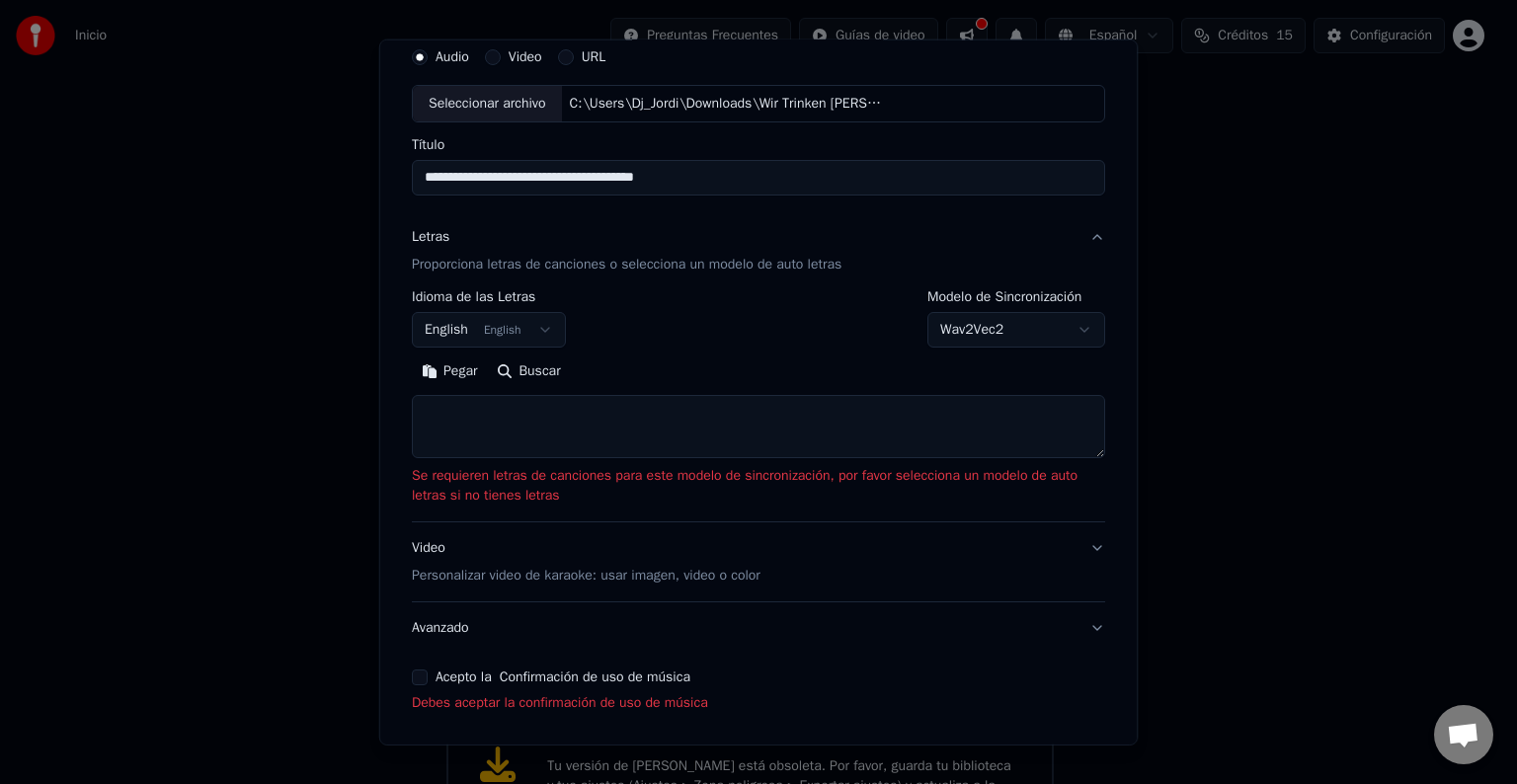 click at bounding box center (758, 427) 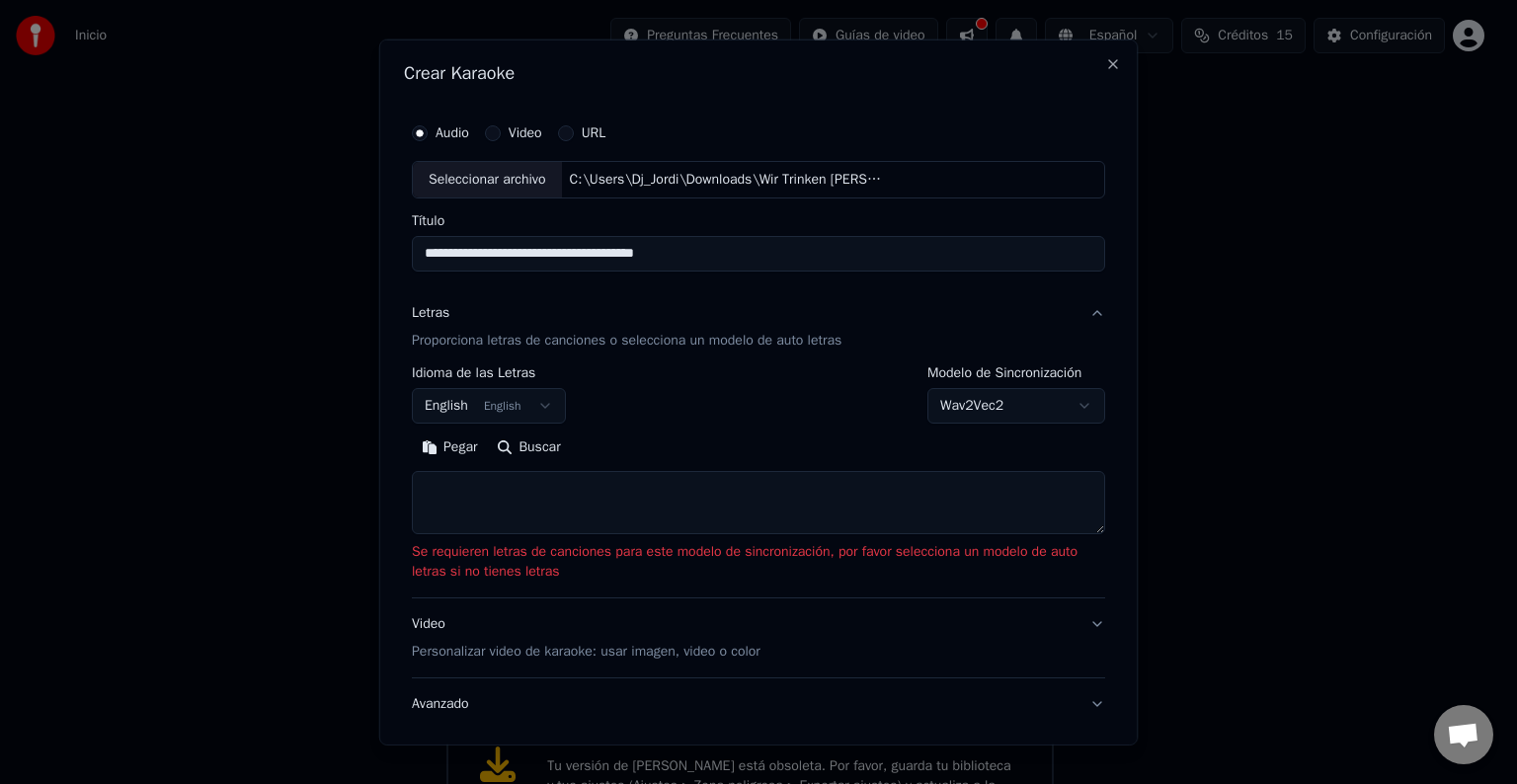scroll, scrollTop: 99, scrollLeft: 0, axis: vertical 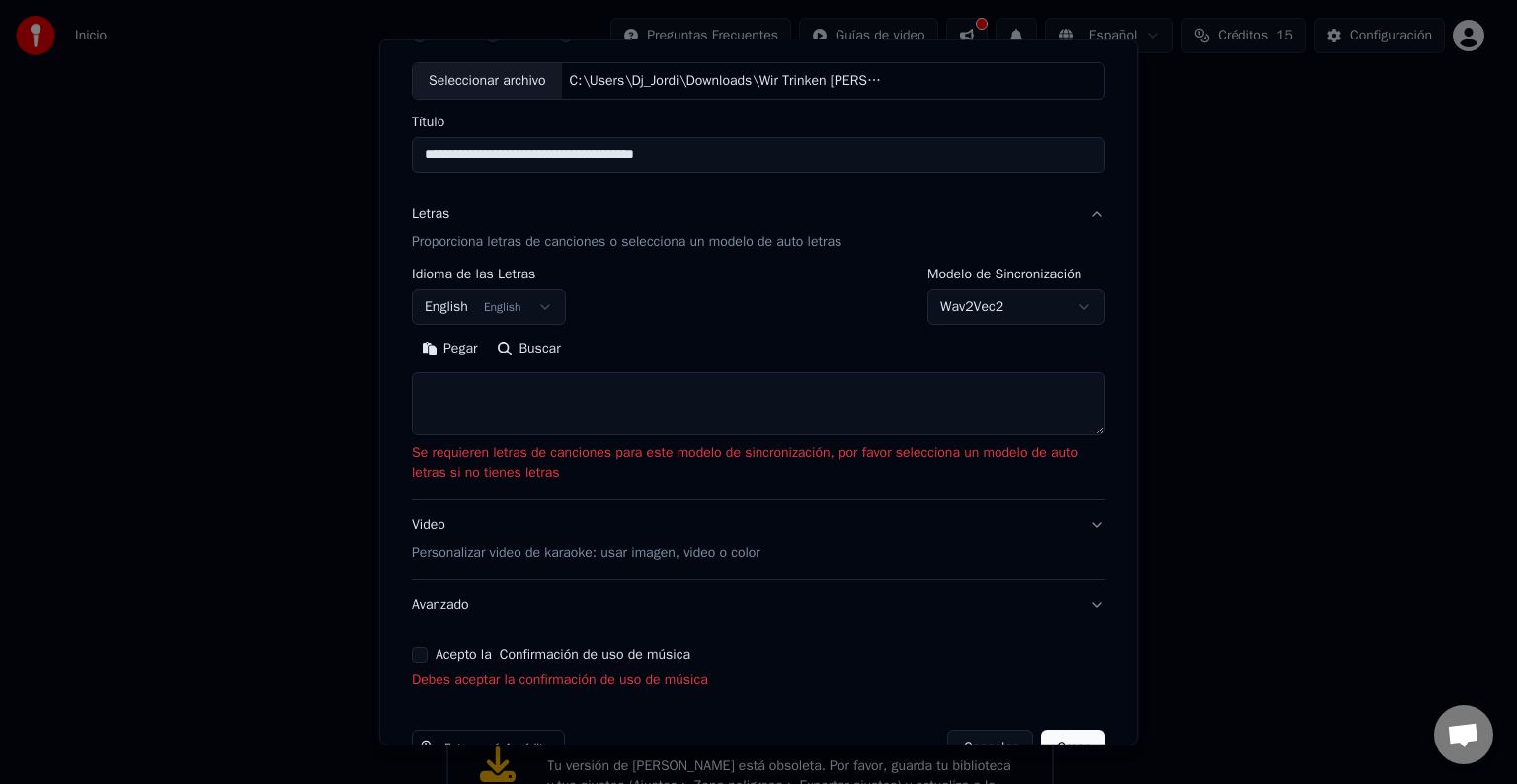 click on "English English" at bounding box center (489, 307) 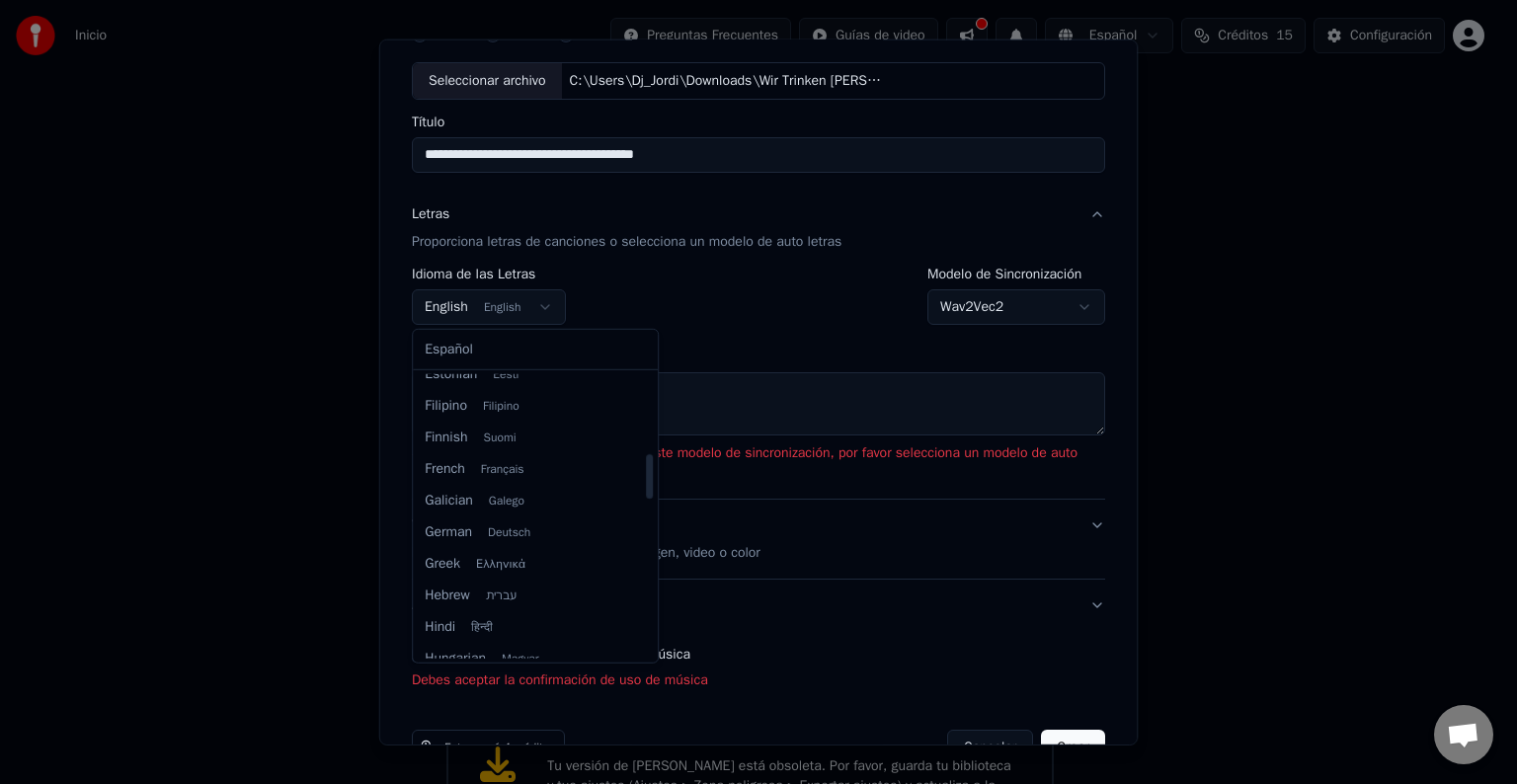 scroll, scrollTop: 454, scrollLeft: 0, axis: vertical 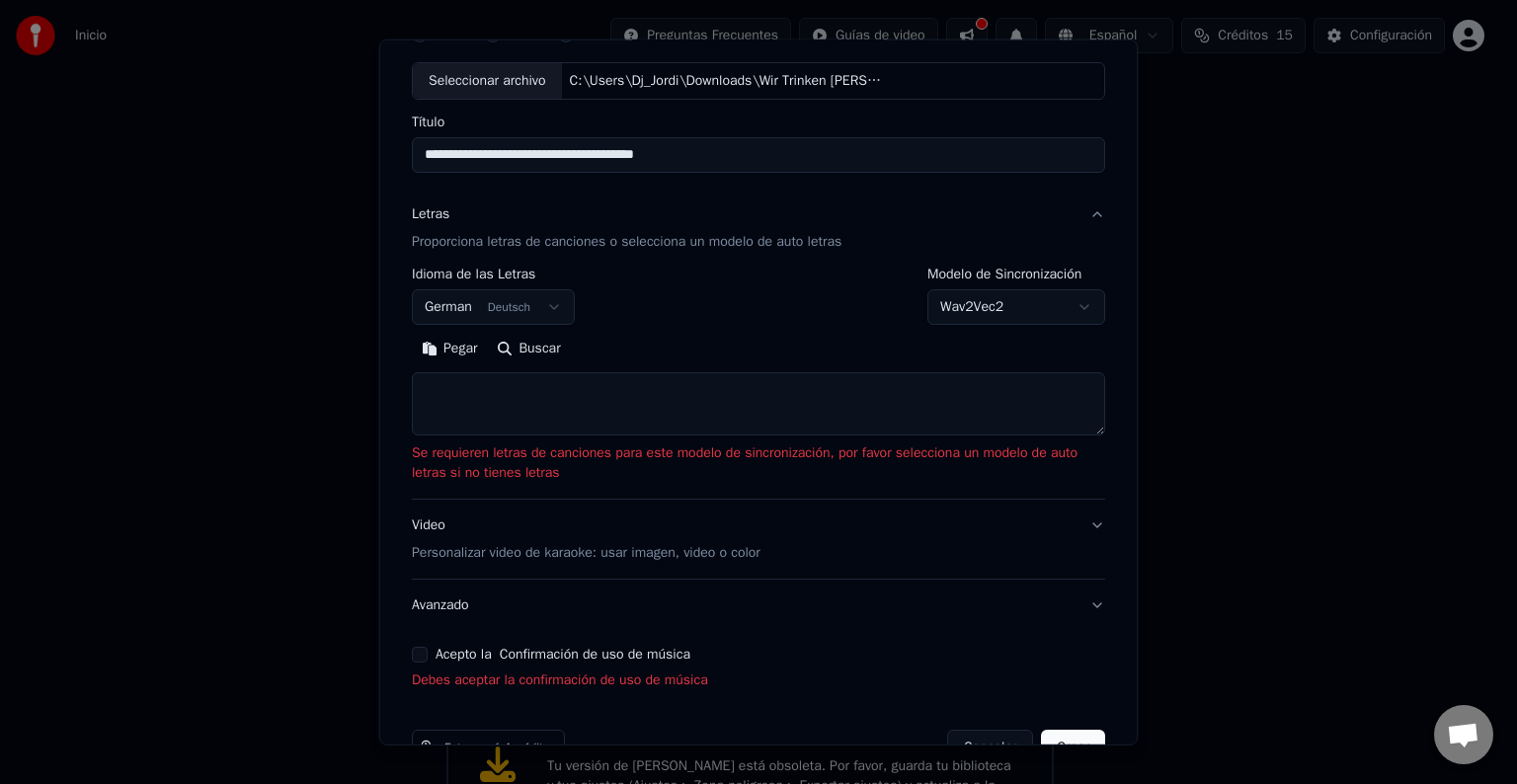 click on "Buscar" at bounding box center (528, 349) 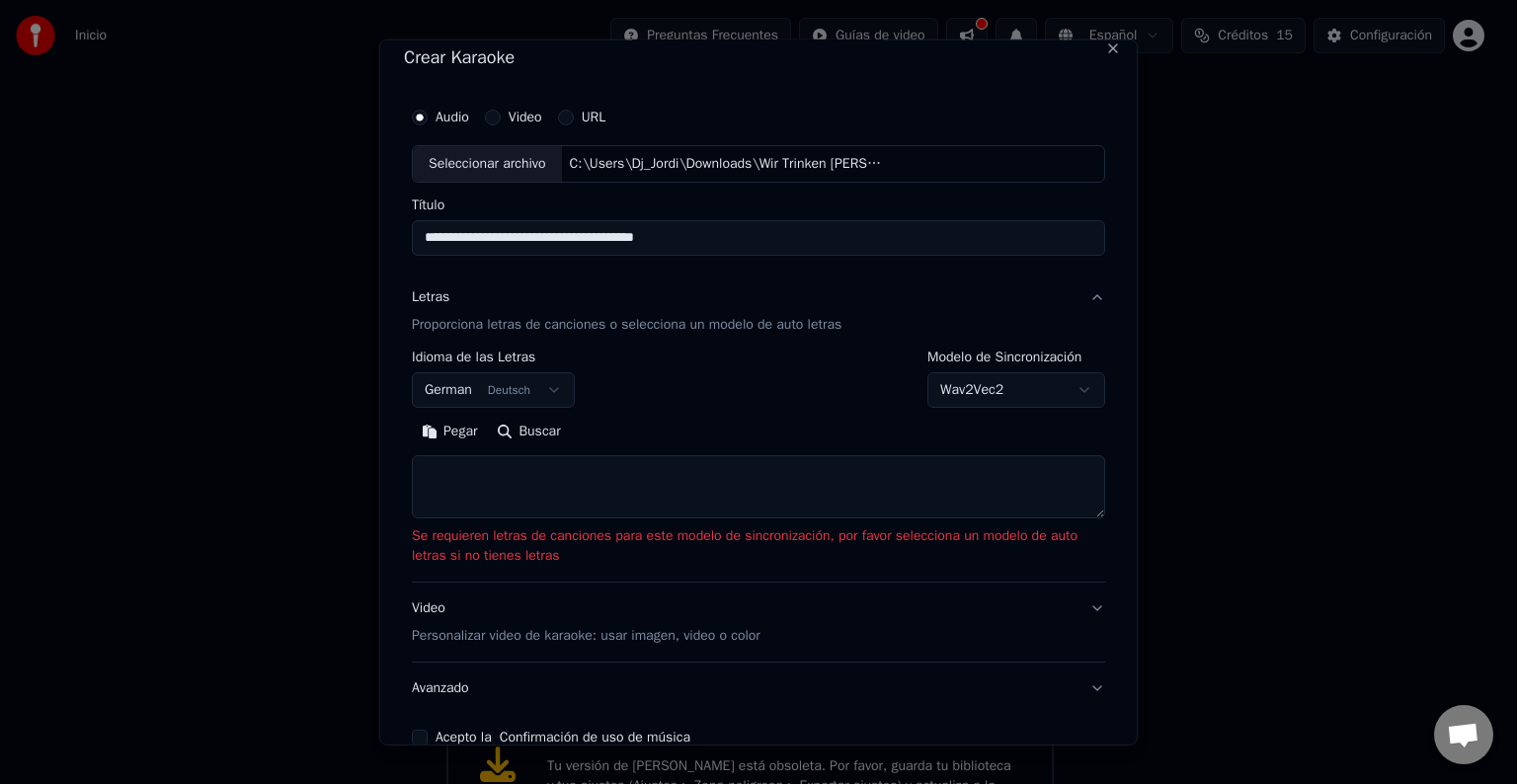 scroll, scrollTop: 0, scrollLeft: 0, axis: both 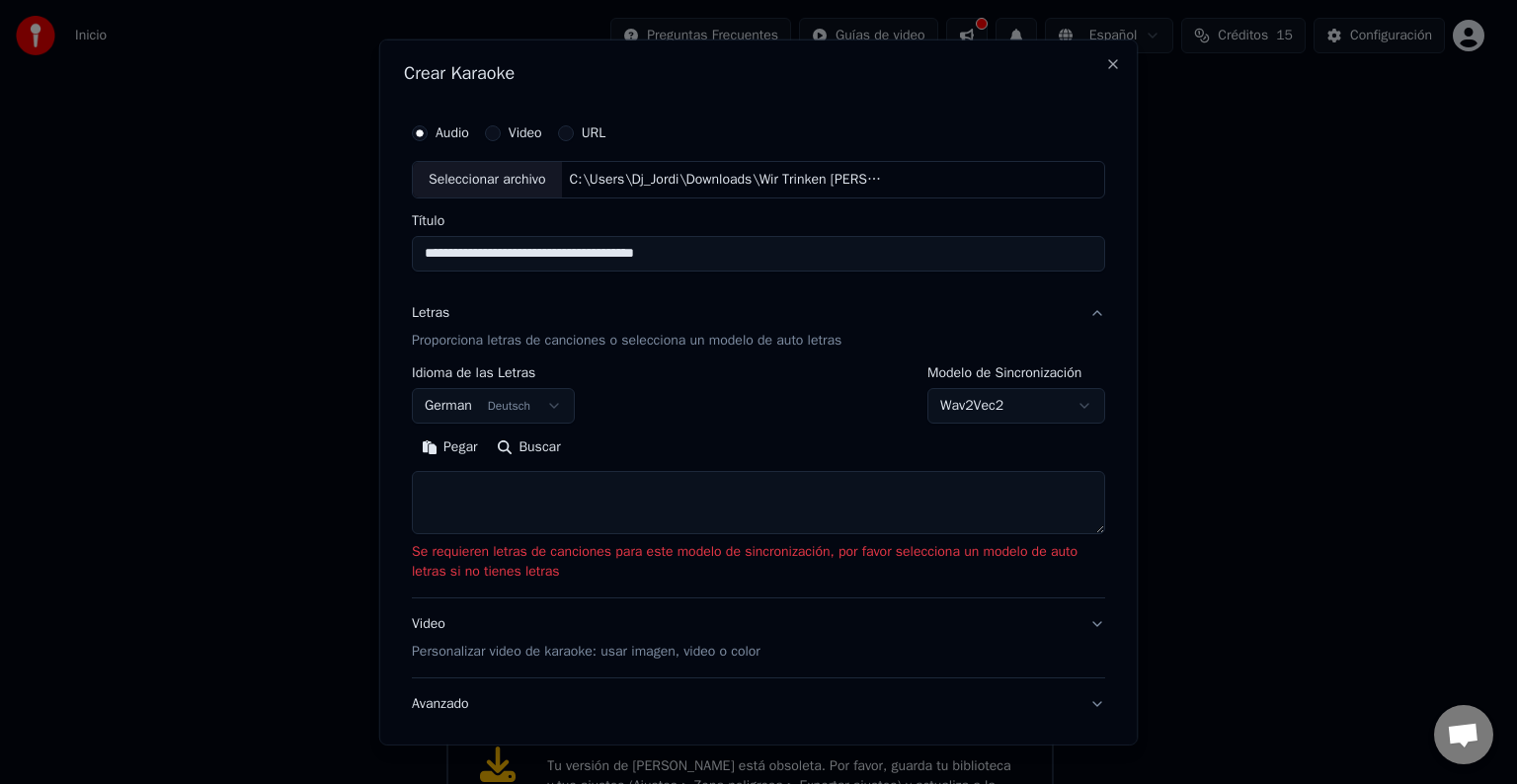 click on "Buscar" at bounding box center [528, 447] 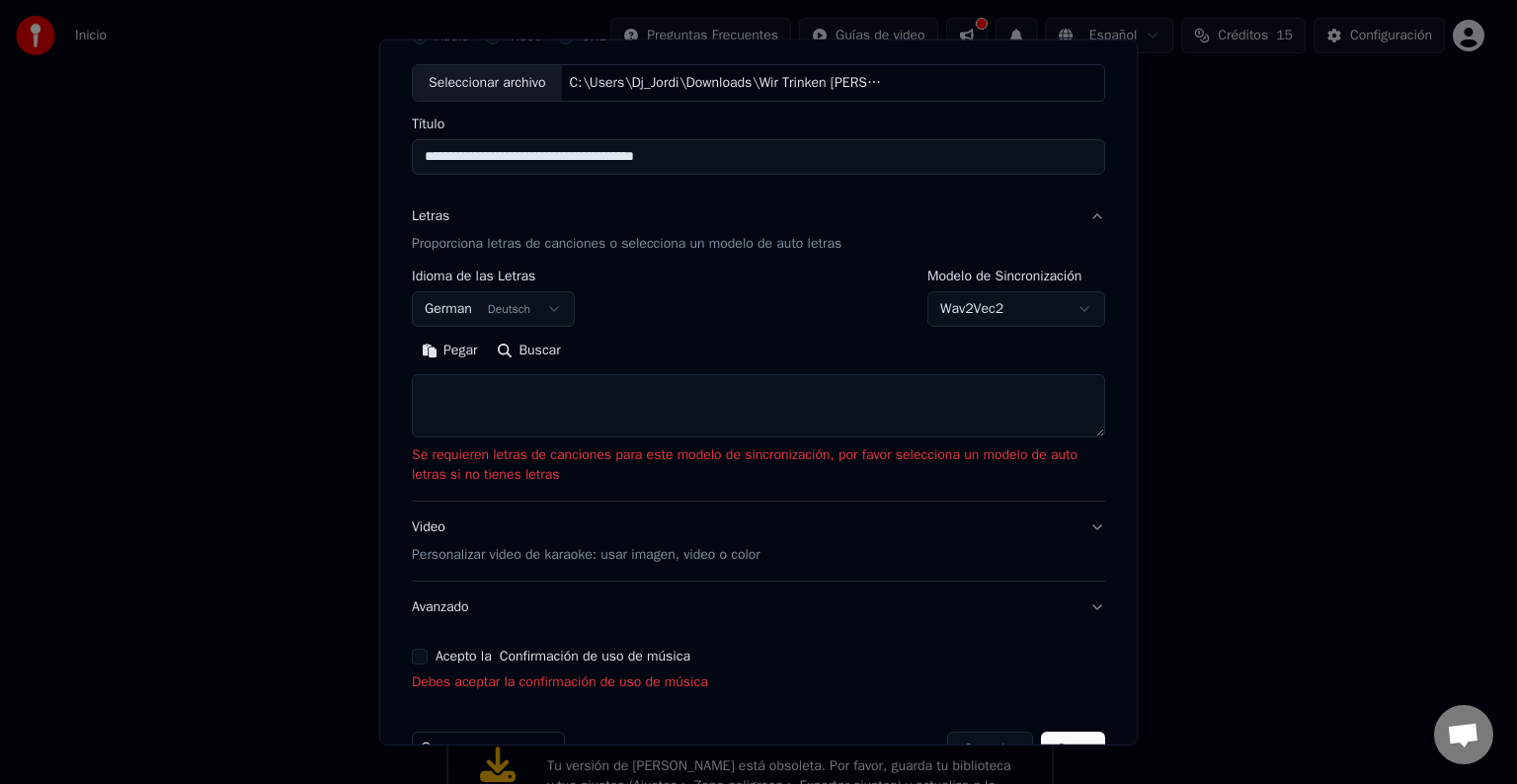 scroll, scrollTop: 151, scrollLeft: 0, axis: vertical 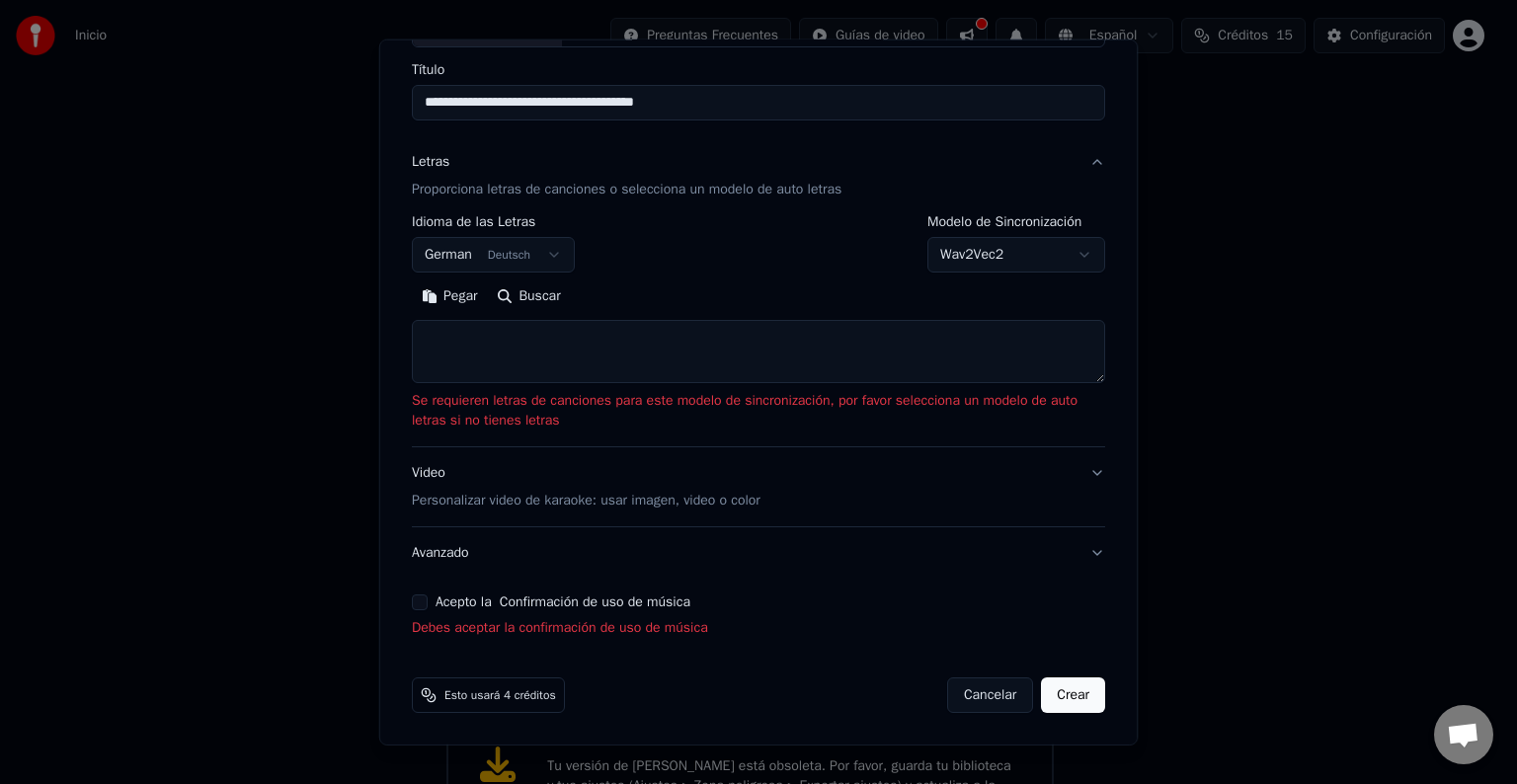 click on "Crear" at bounding box center (1073, 695) 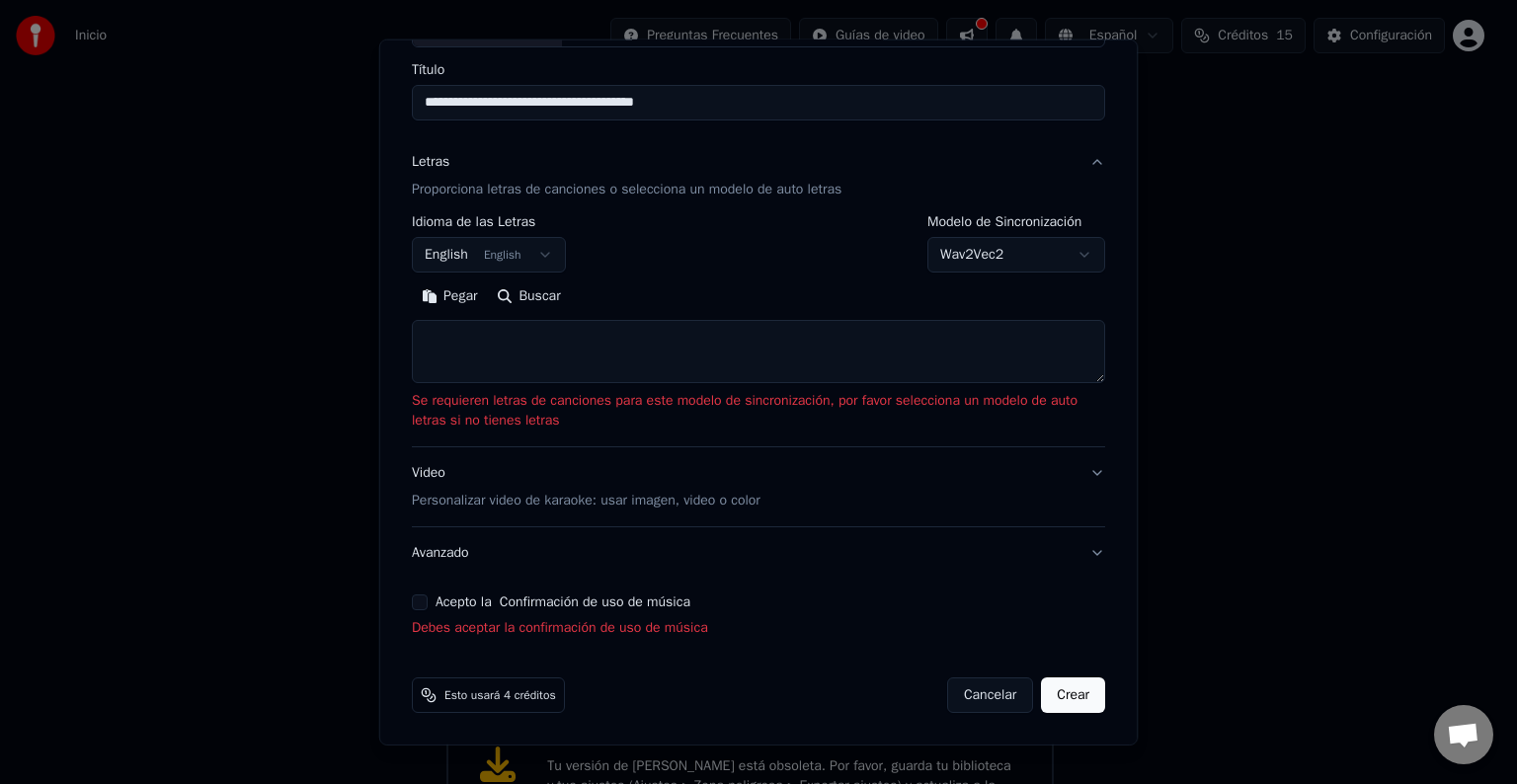 click on "Avanzado" at bounding box center (758, 553) 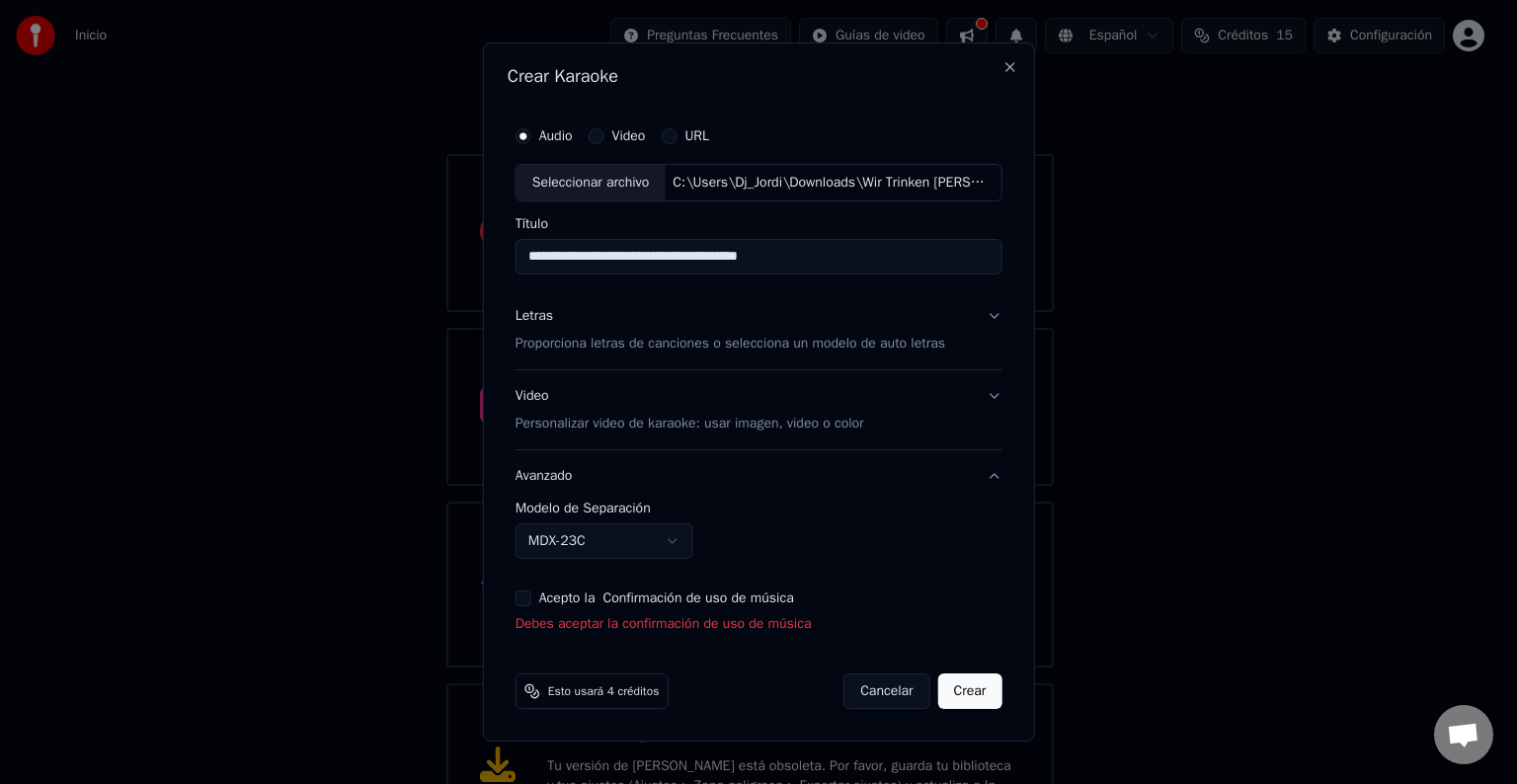 scroll, scrollTop: 0, scrollLeft: 0, axis: both 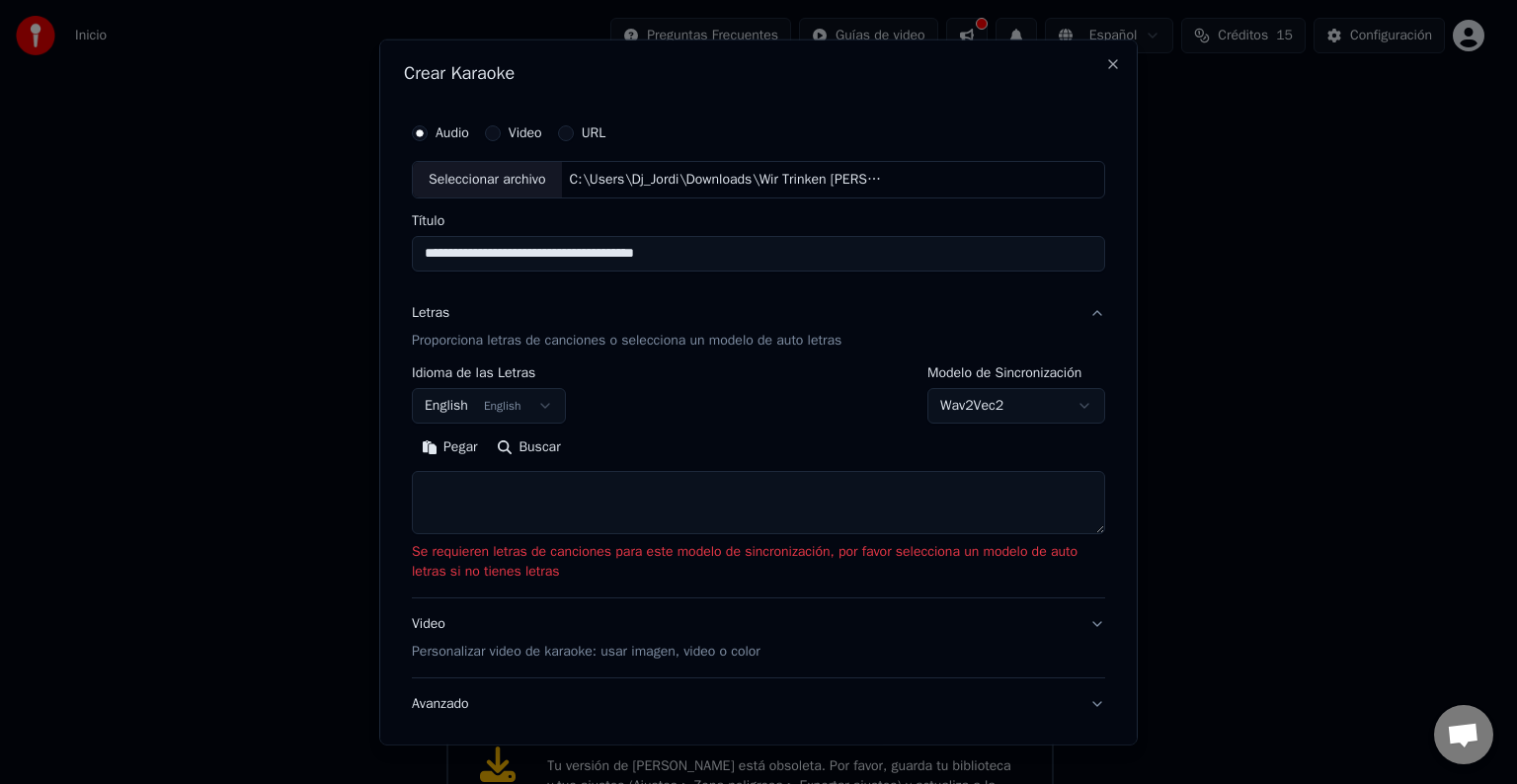 click on "URL" at bounding box center [594, 133] 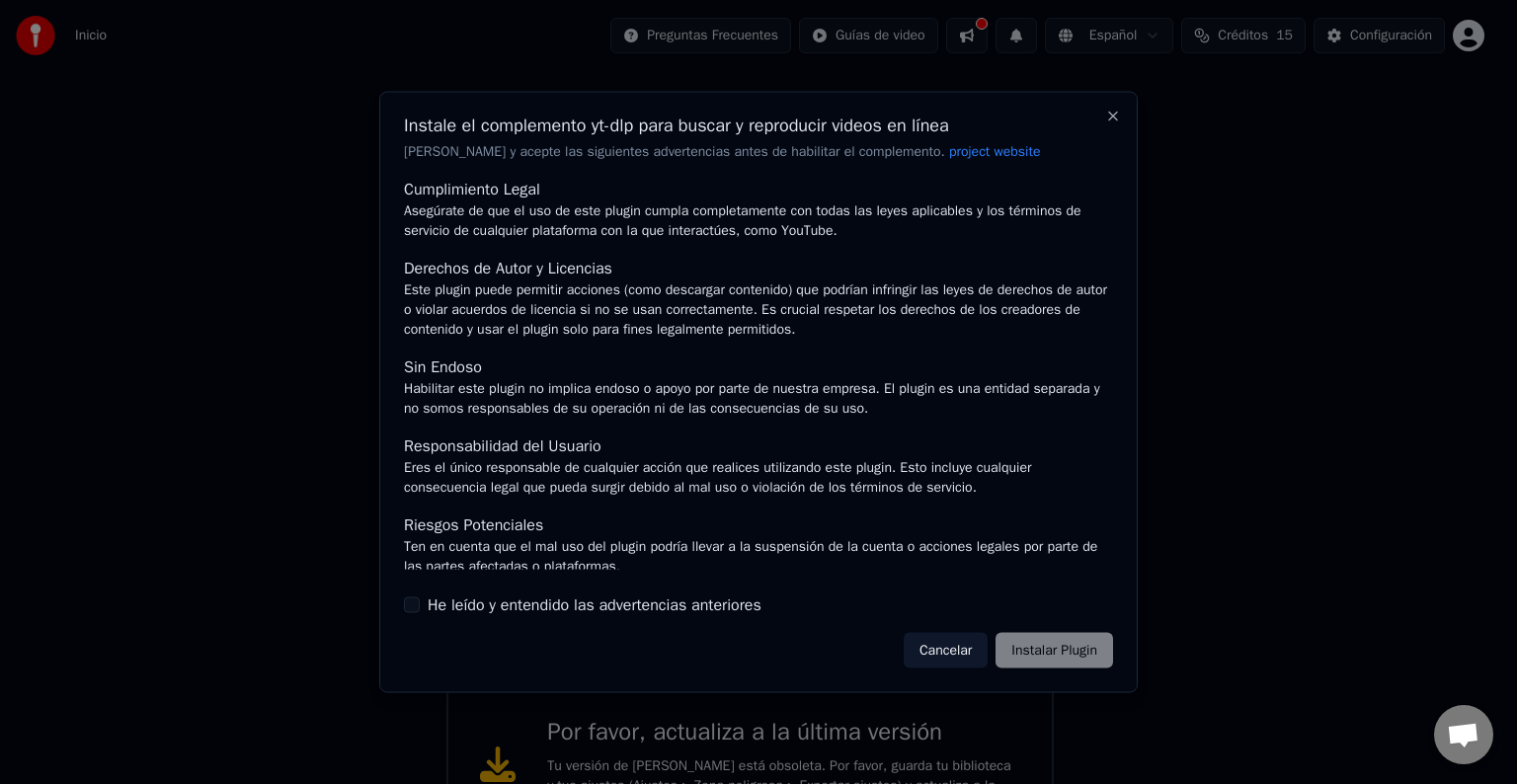 click on "Cancelar Instalar Plugin" at bounding box center [1008, 650] 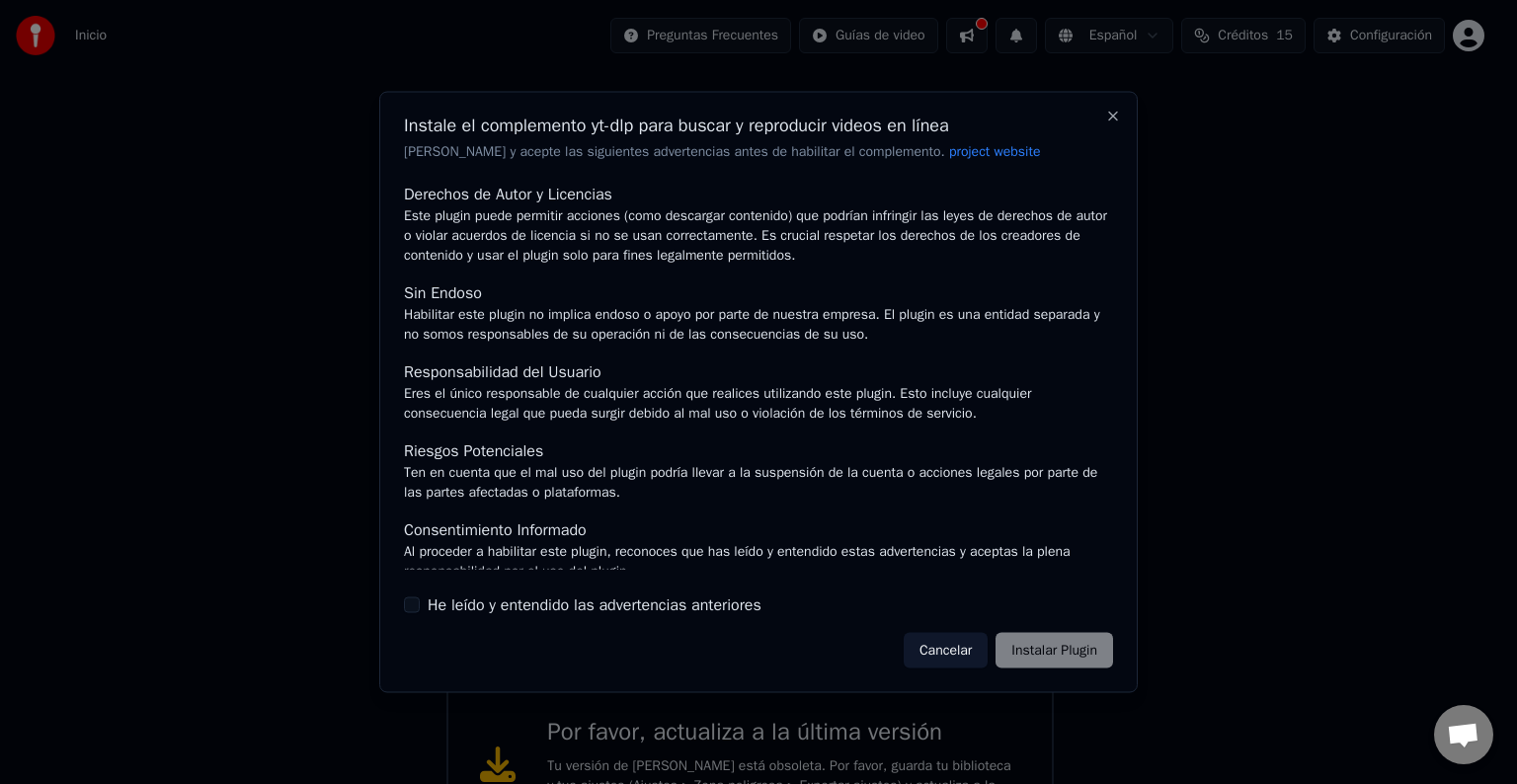 scroll, scrollTop: 85, scrollLeft: 0, axis: vertical 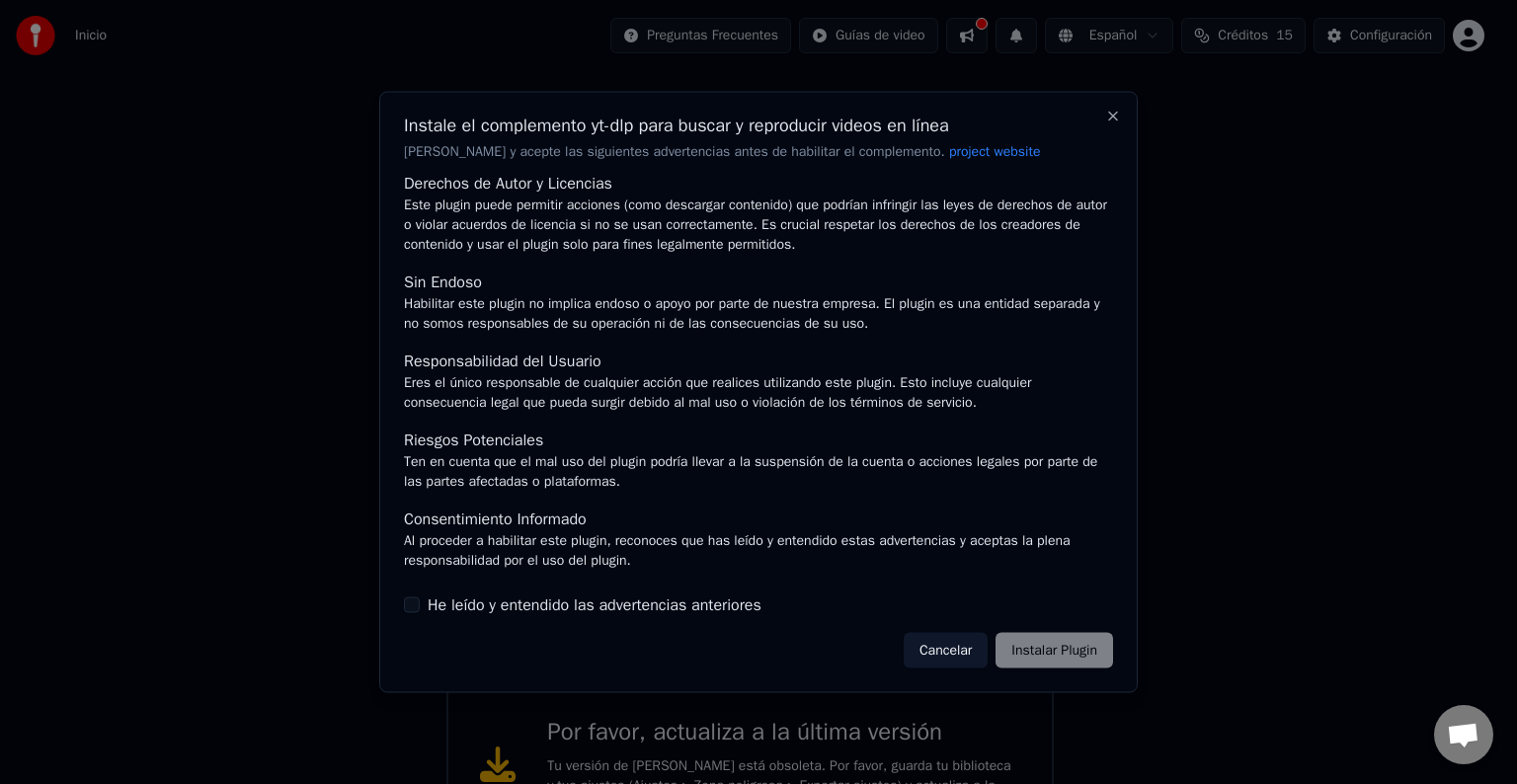 drag, startPoint x: 409, startPoint y: 608, endPoint x: 427, endPoint y: 609, distance: 18.027756 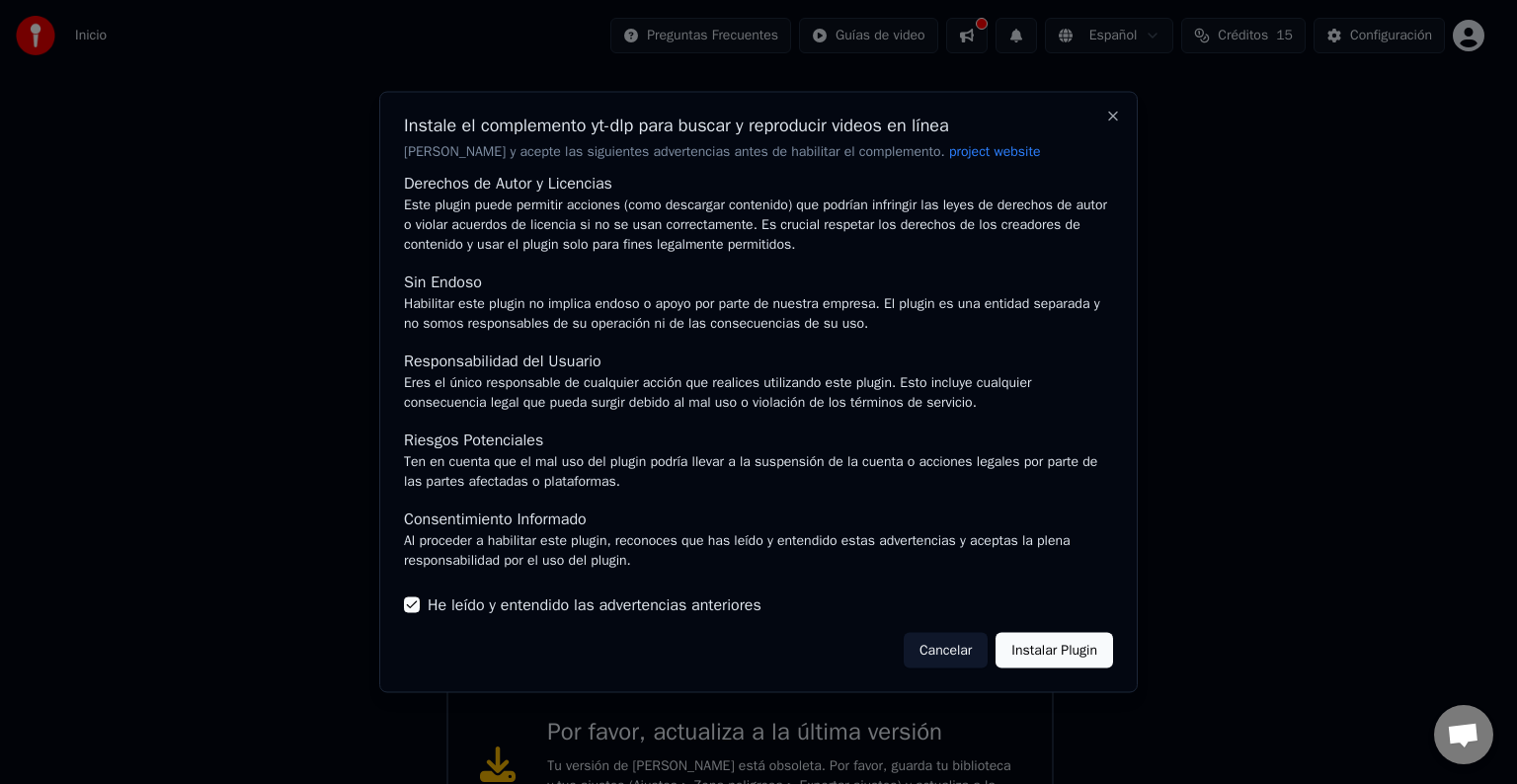 click on "Instalar Plugin" at bounding box center (1054, 650) 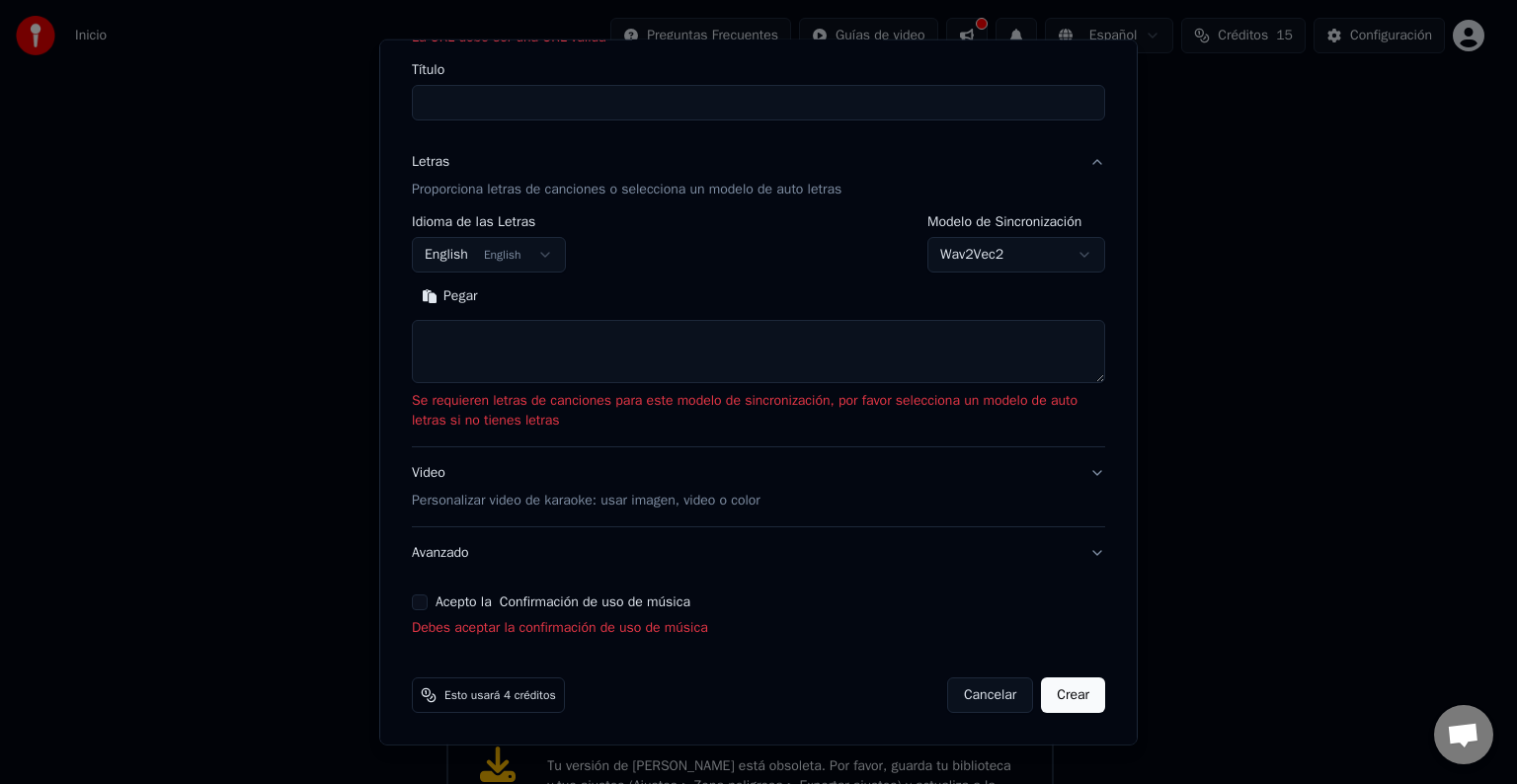scroll, scrollTop: 0, scrollLeft: 0, axis: both 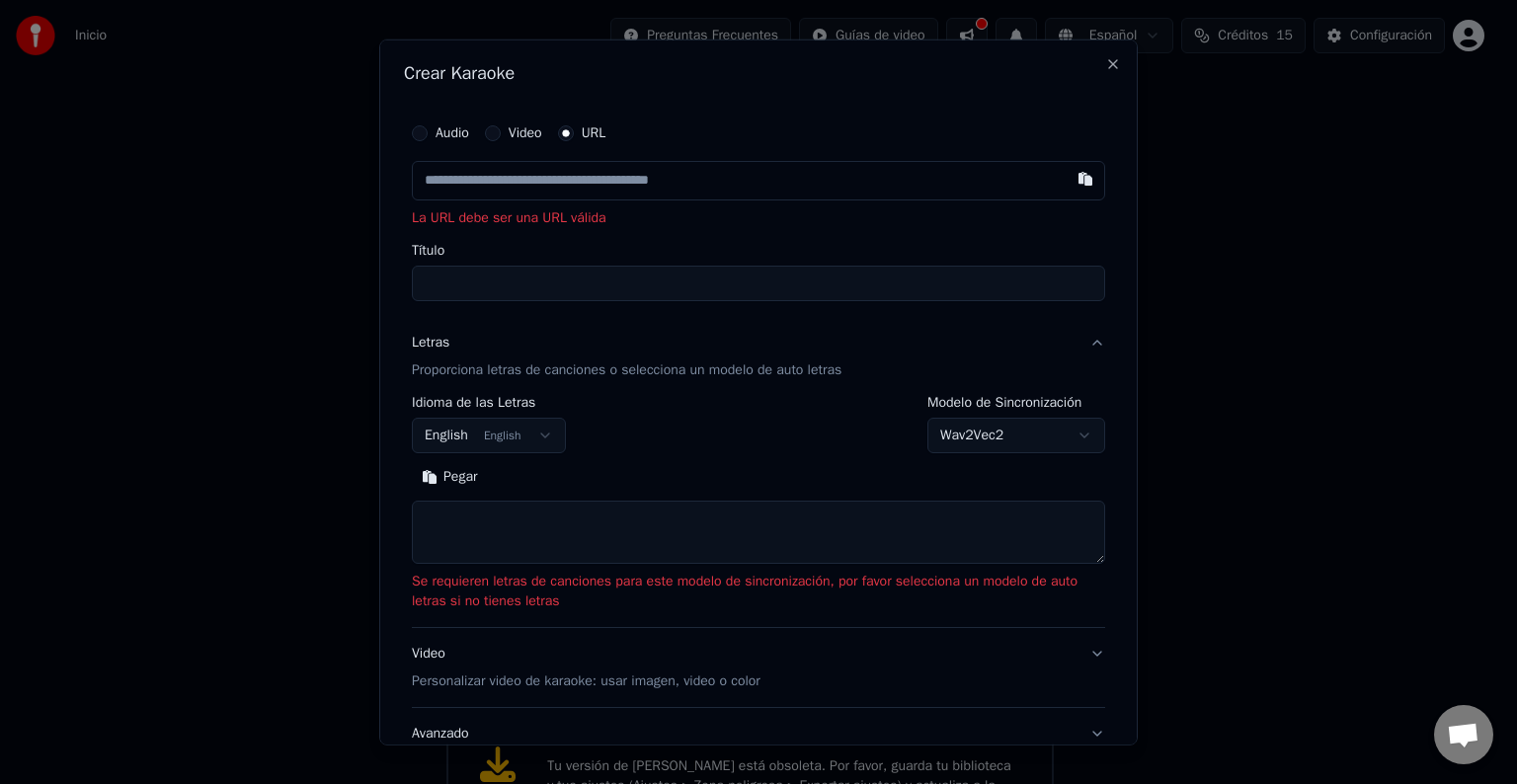 click at bounding box center (758, 181) 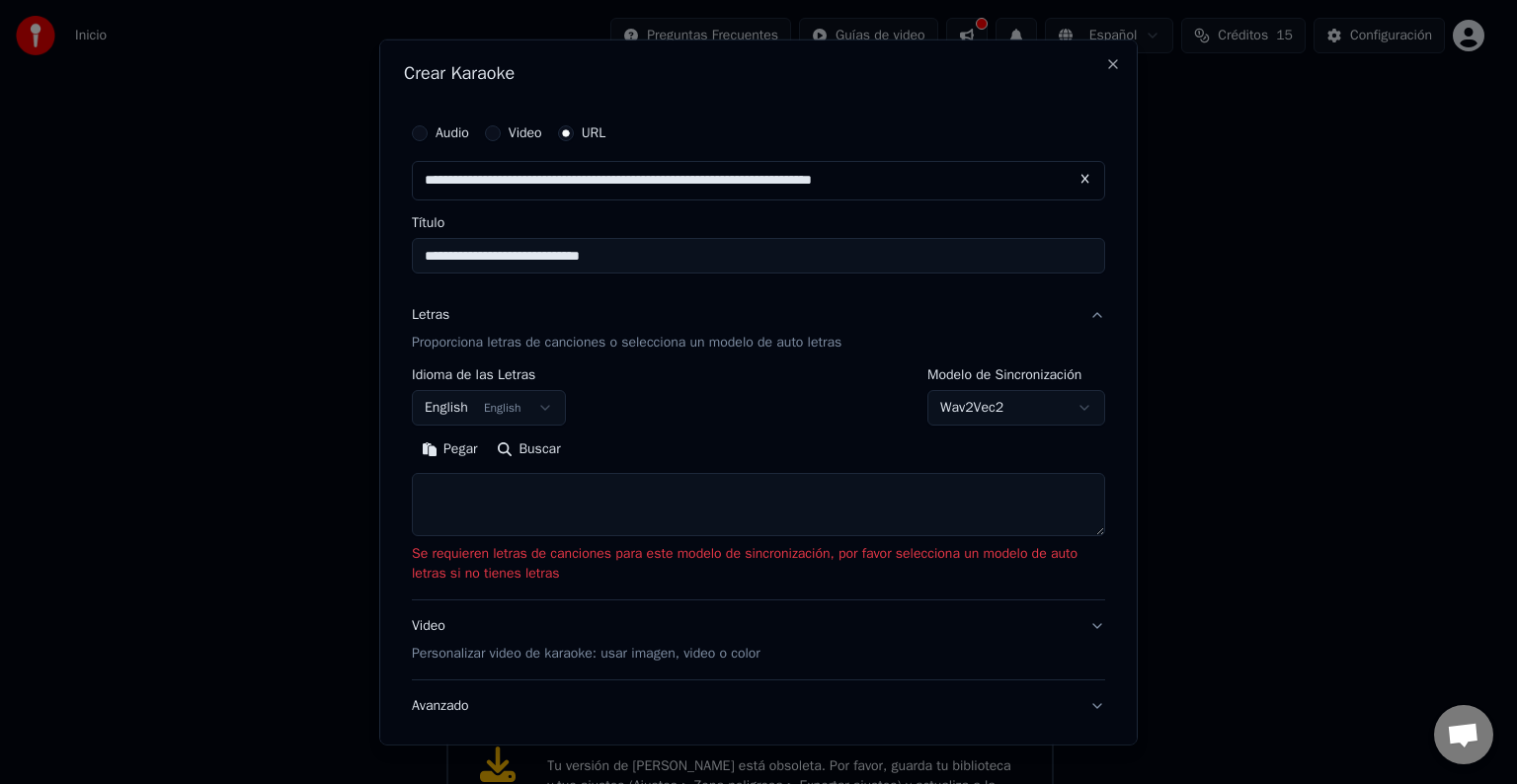 type on "**********" 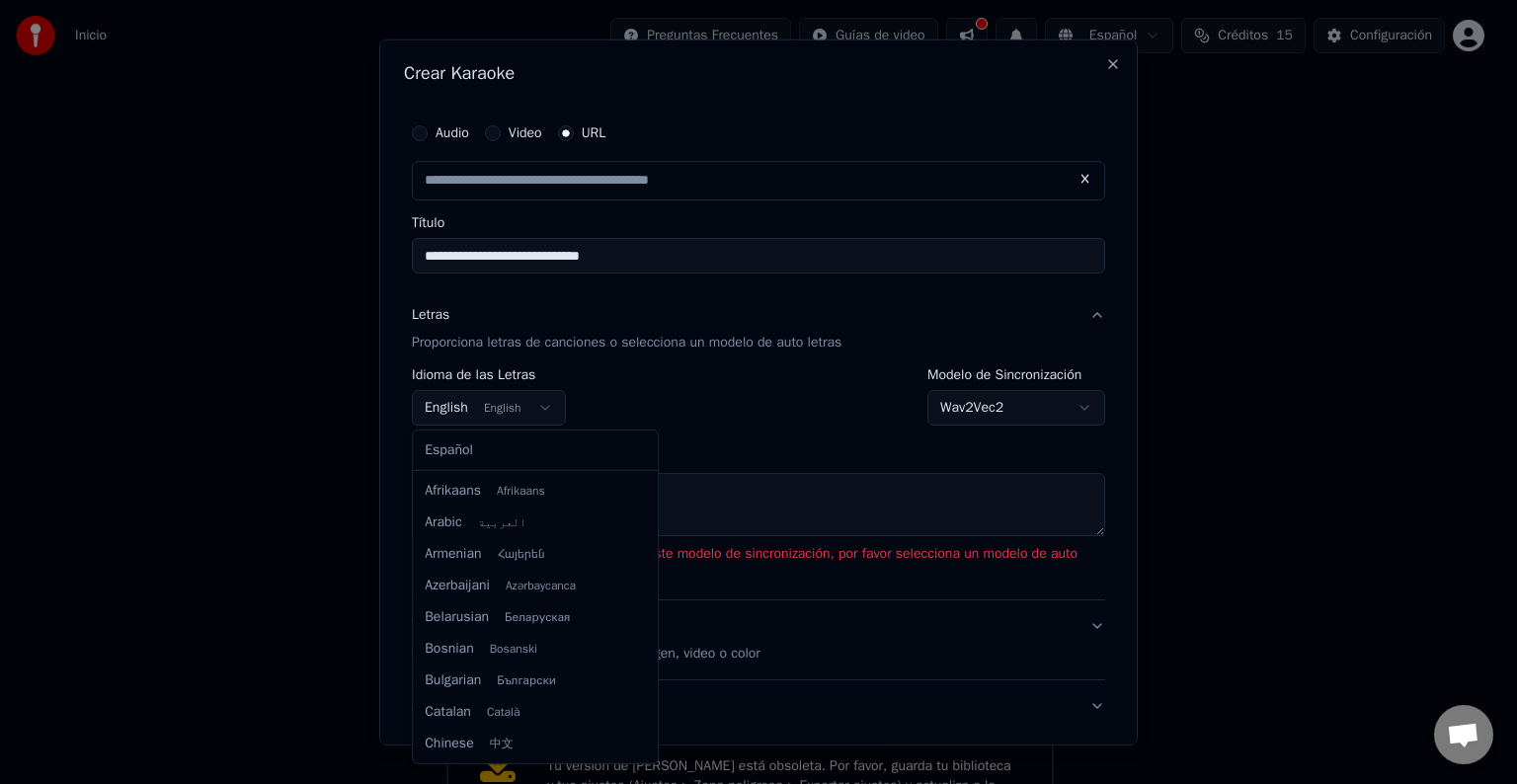 click on "**********" at bounding box center (750, 375) 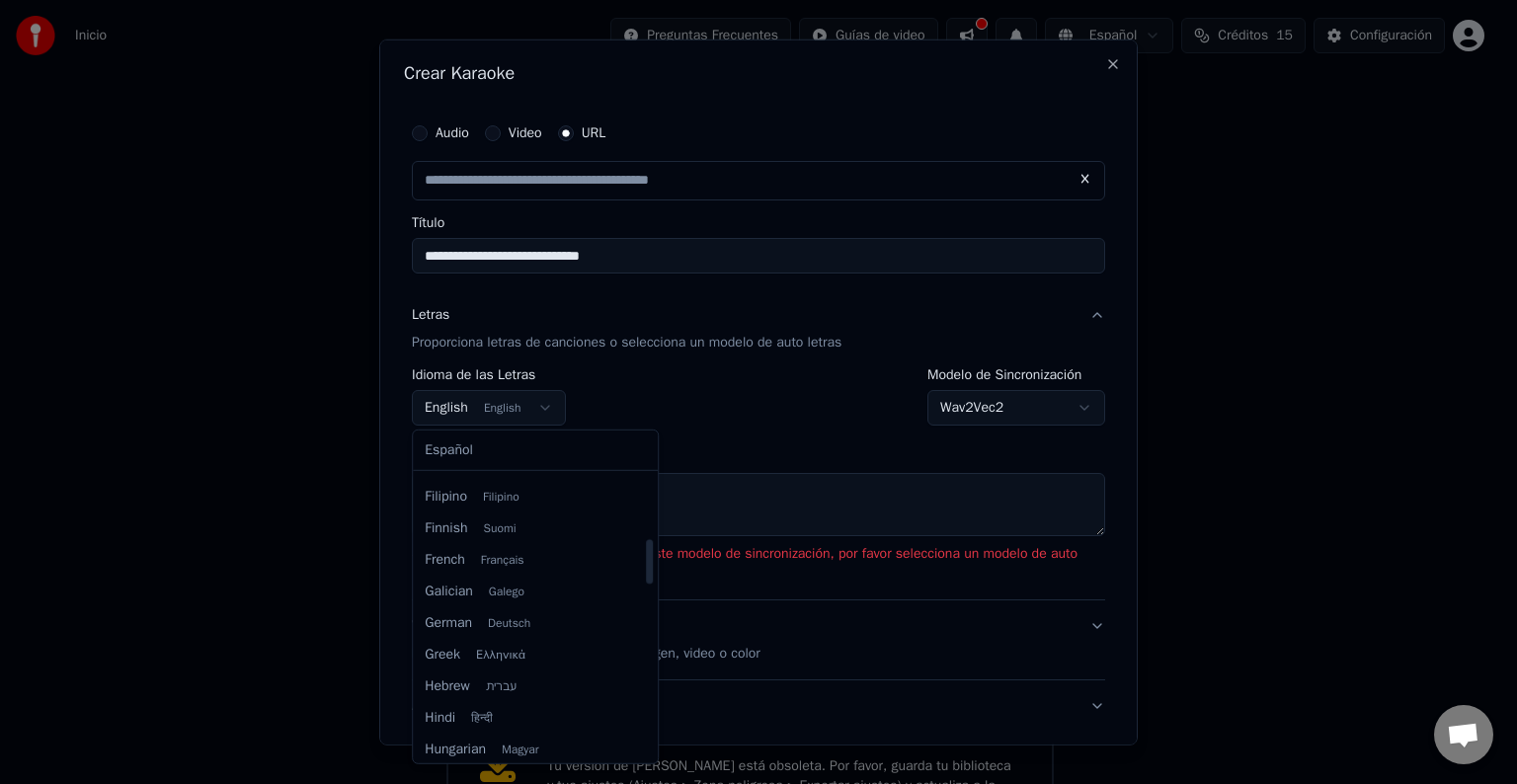 scroll, scrollTop: 553, scrollLeft: 0, axis: vertical 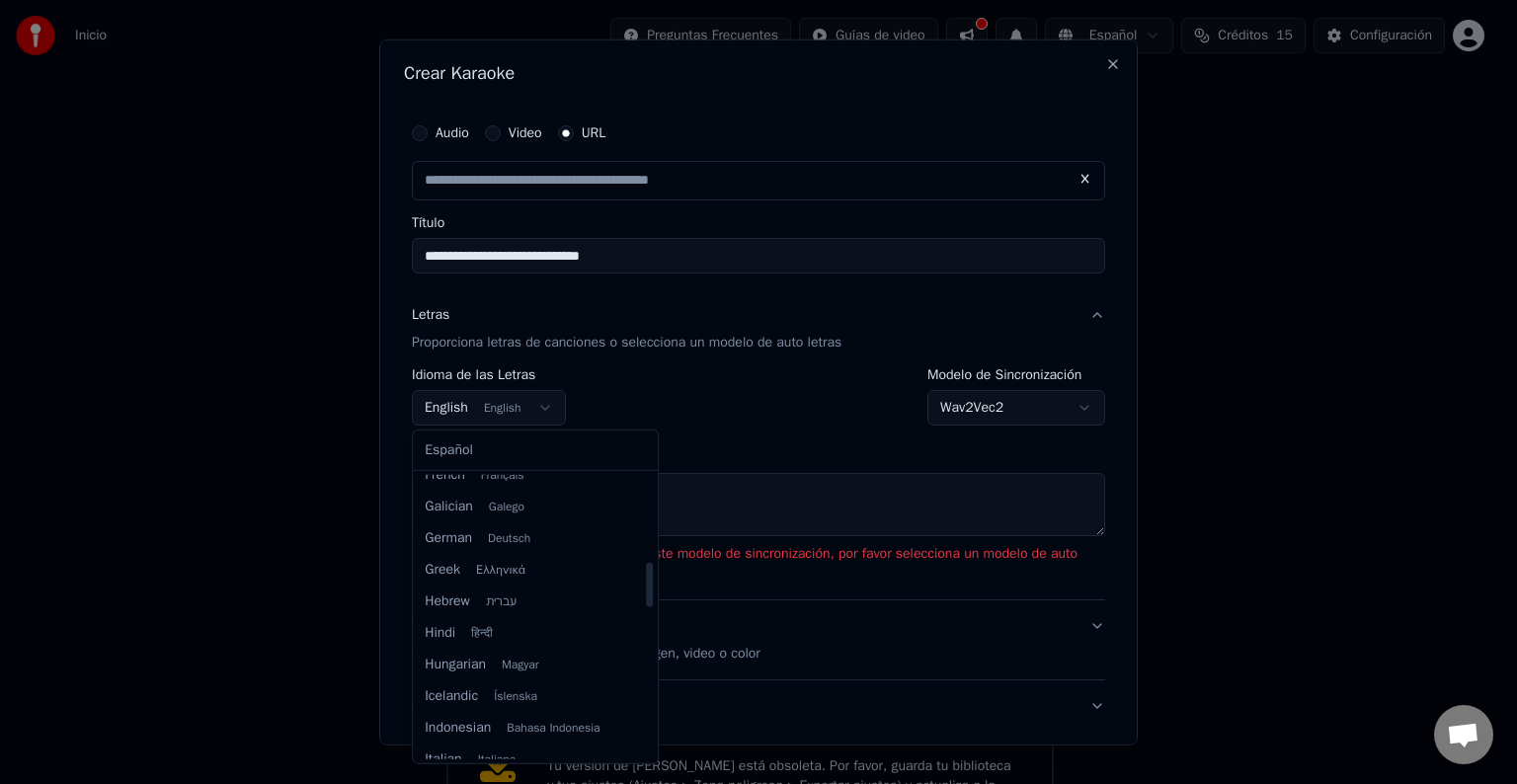 select on "**" 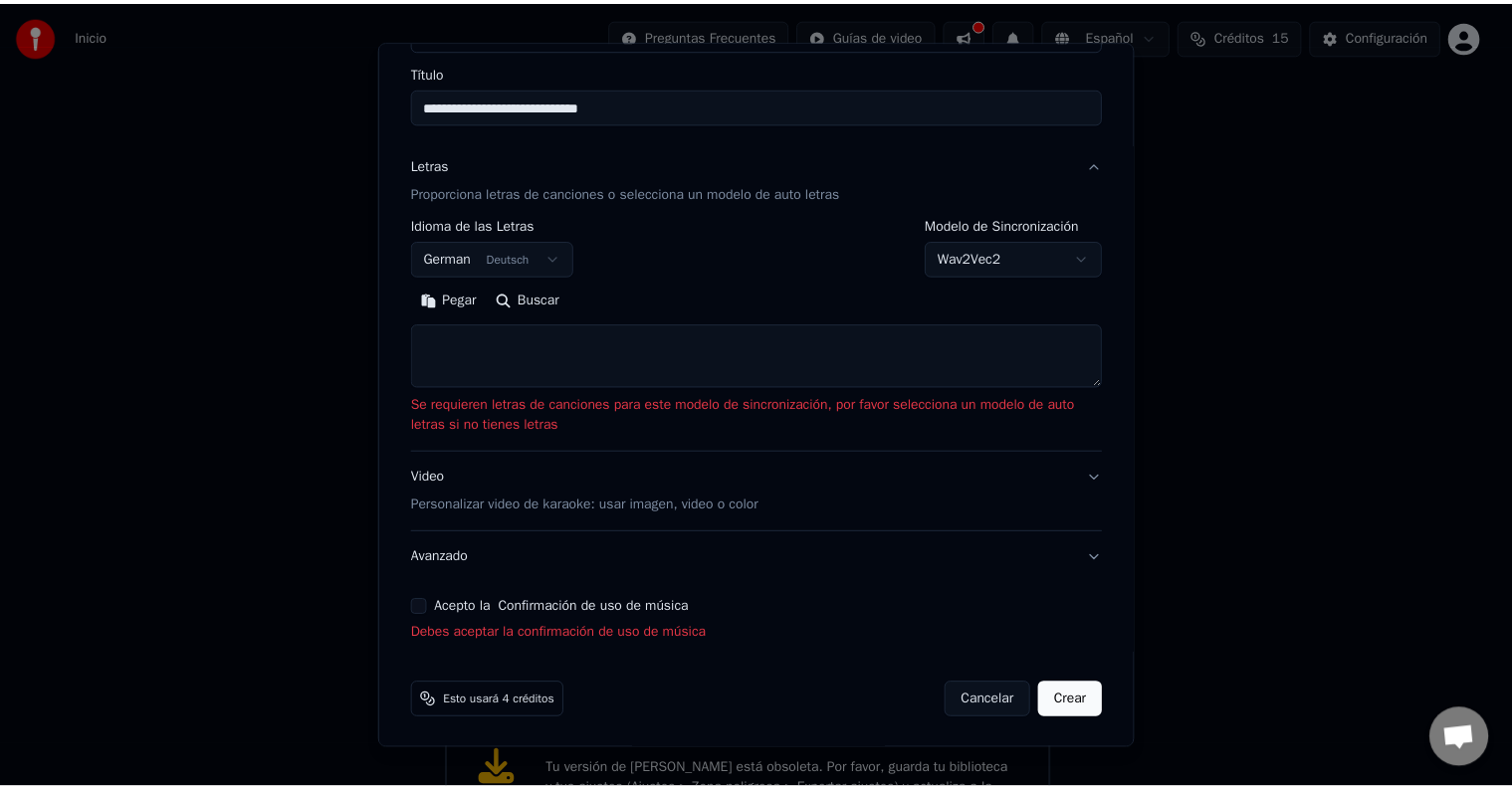 scroll, scrollTop: 154, scrollLeft: 0, axis: vertical 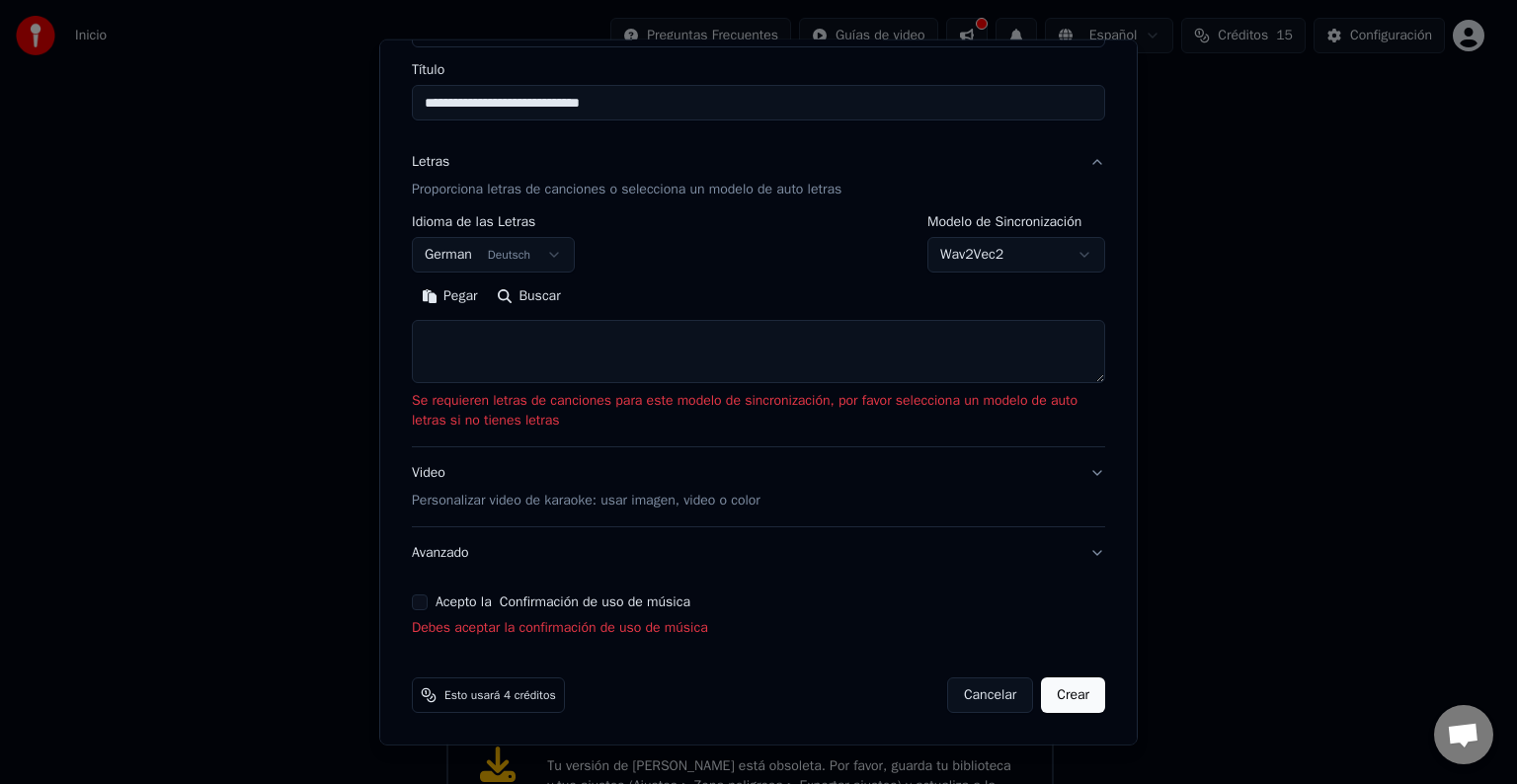 click on "Crear" at bounding box center (1073, 695) 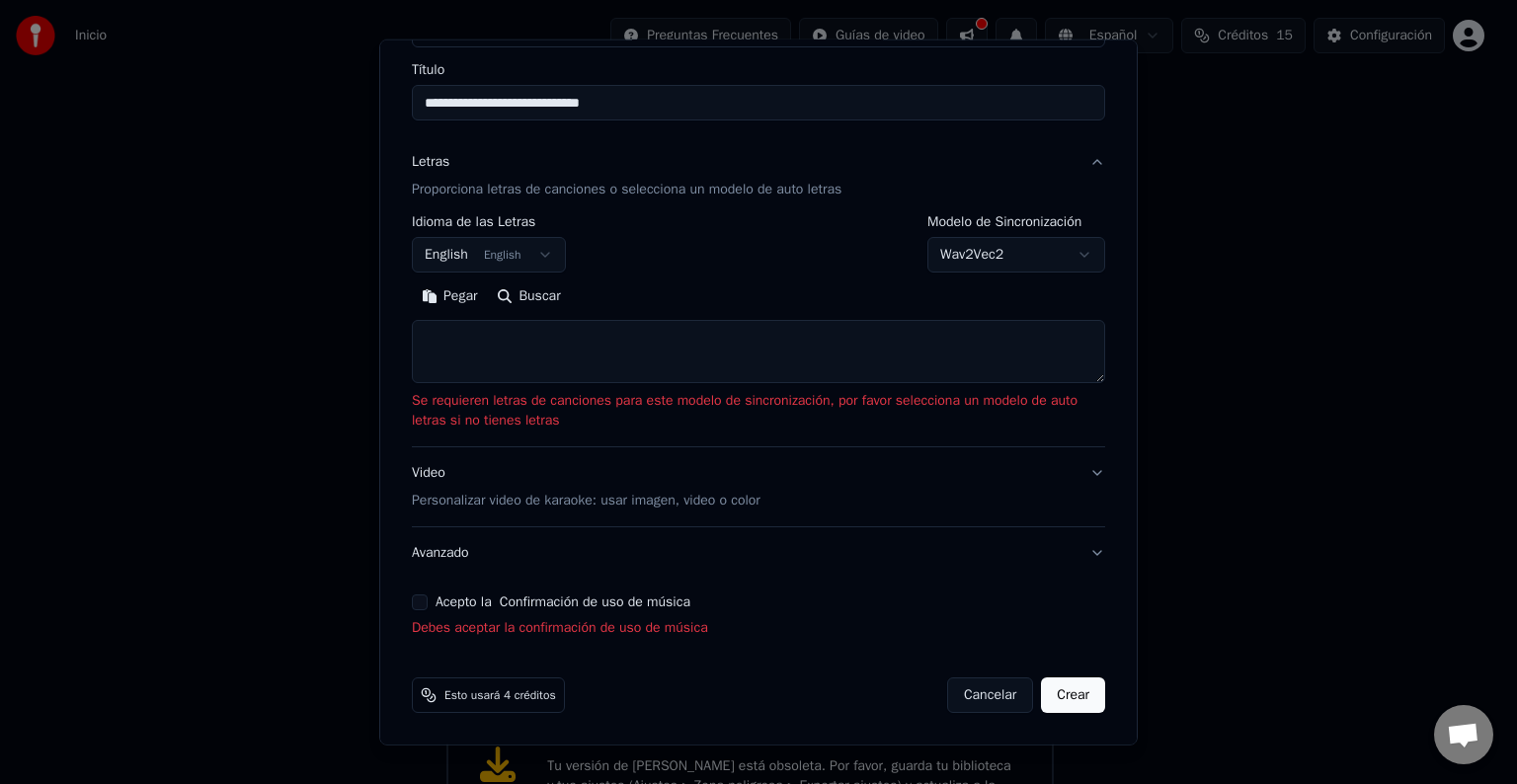 click on "Crear" at bounding box center [1073, 695] 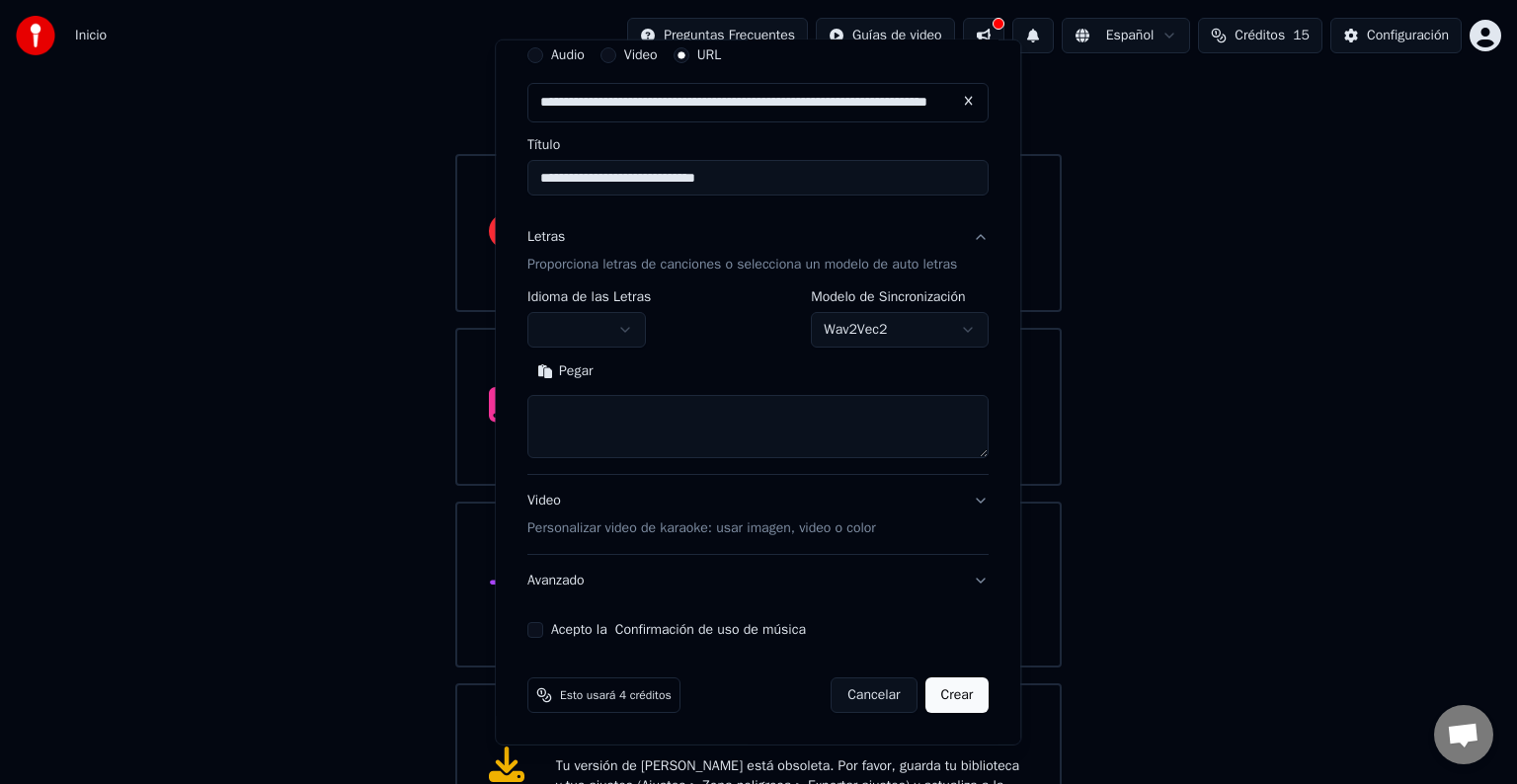 type 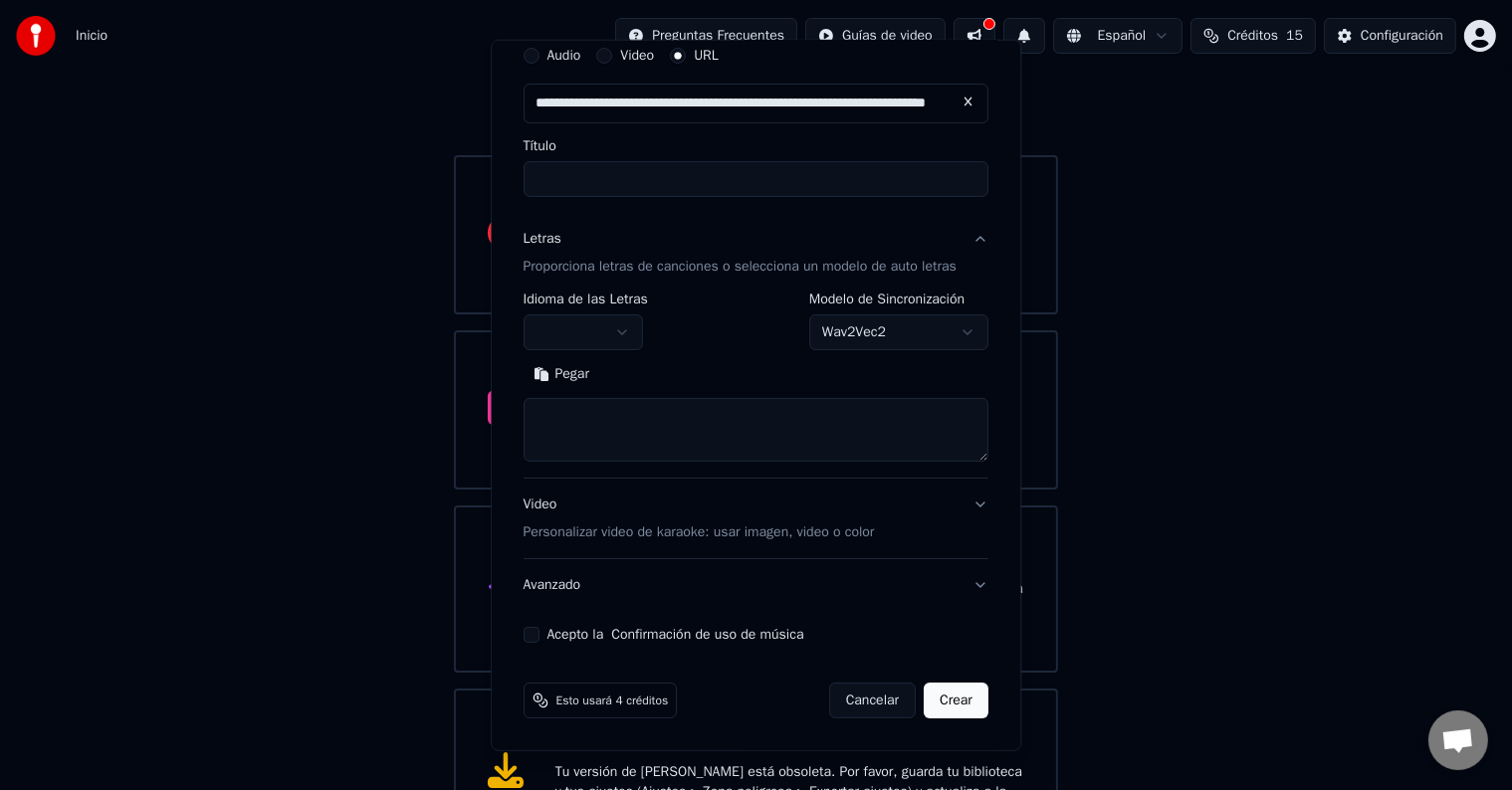 scroll, scrollTop: 79, scrollLeft: 0, axis: vertical 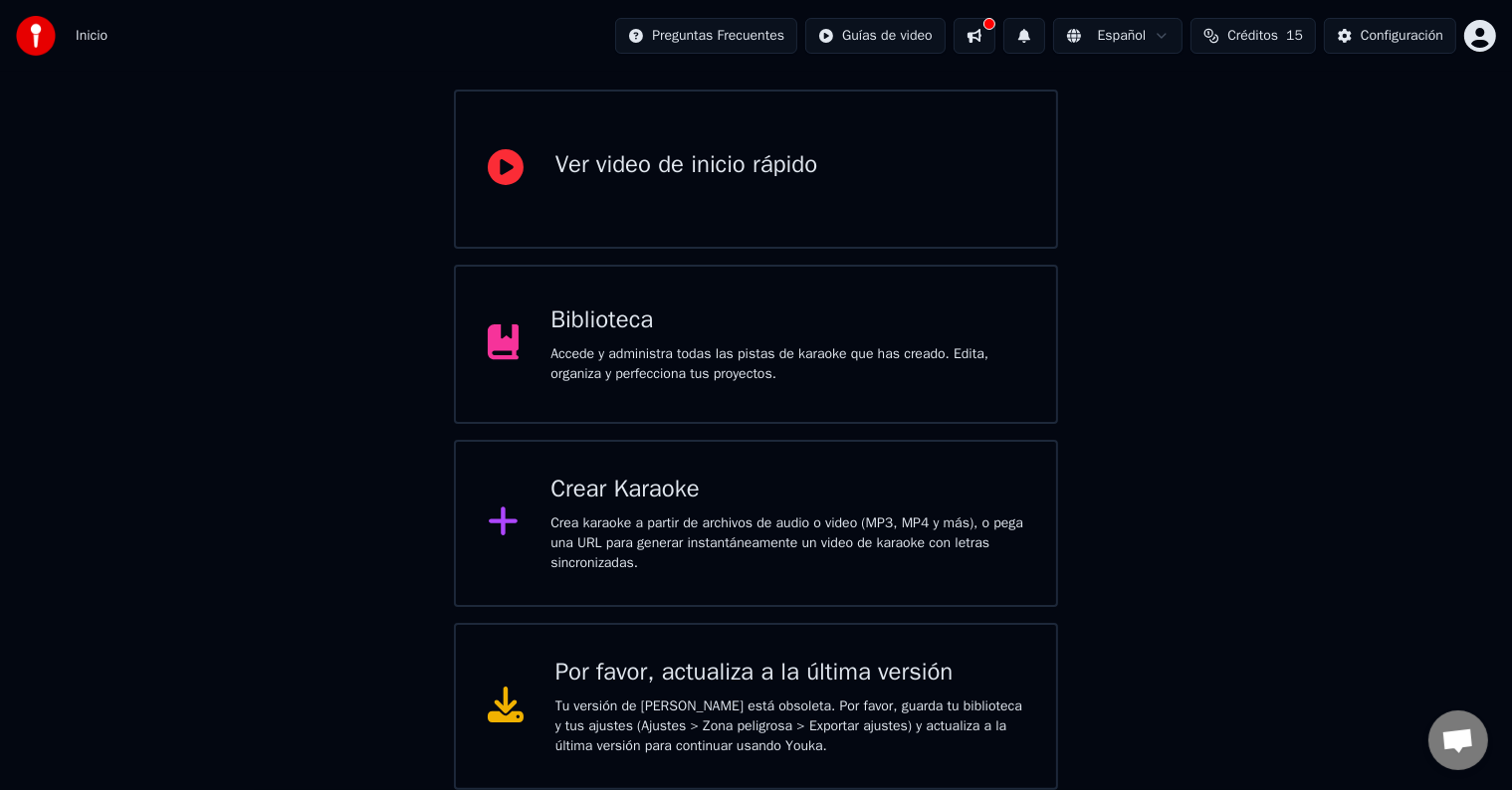 click on "Tu versión de [PERSON_NAME] está obsoleta. Por favor, guarda tu biblioteca y tus ajustes (Ajustes > Zona peligrosa > Exportar ajustes) y actualiza a la última versión para continuar usando Youka." at bounding box center [790, 726] 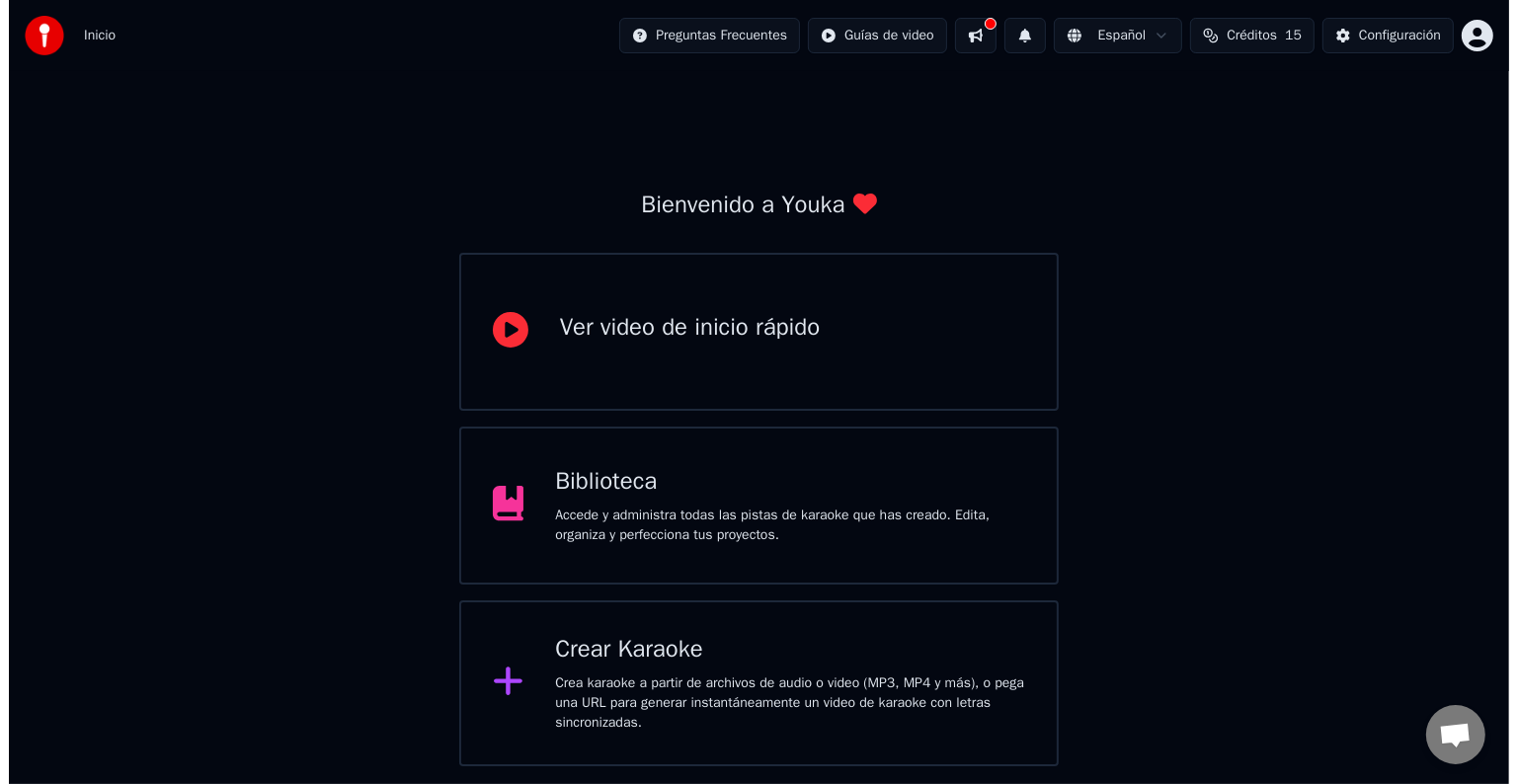 scroll, scrollTop: 0, scrollLeft: 0, axis: both 